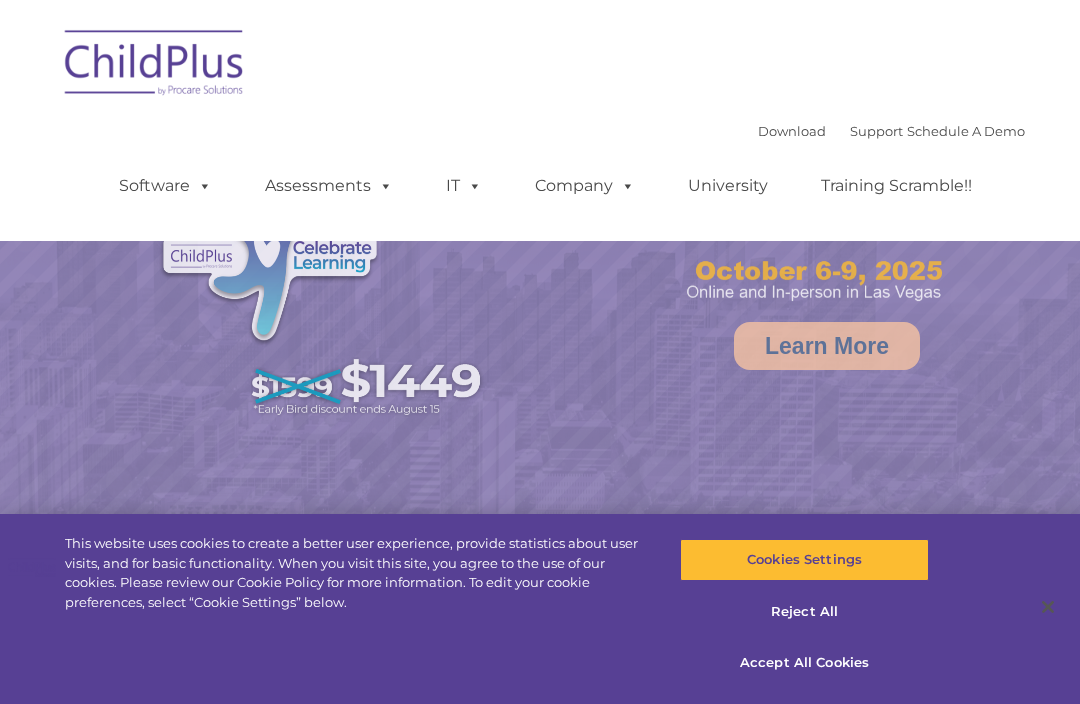 scroll, scrollTop: 117, scrollLeft: 0, axis: vertical 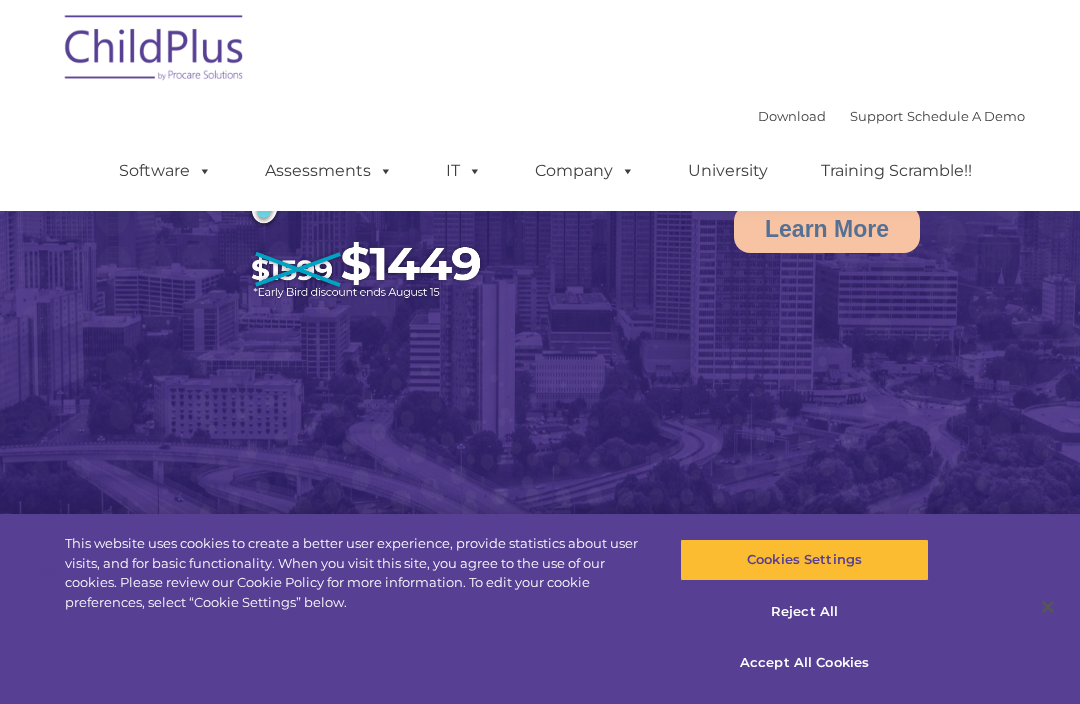 select on "MEDIUM" 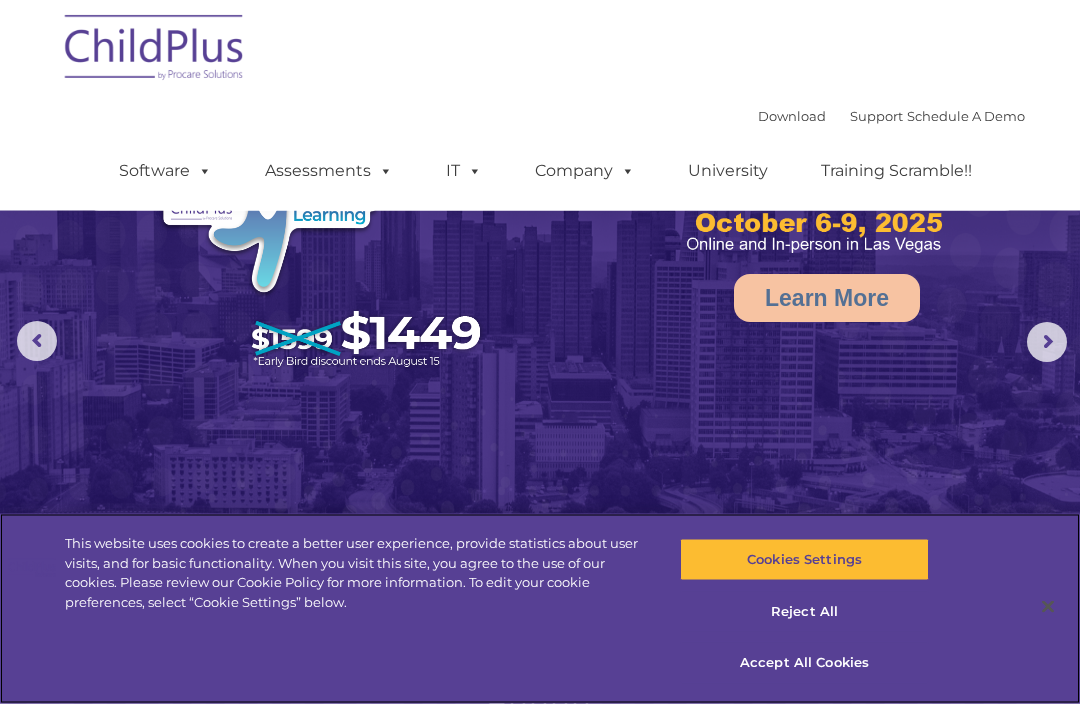scroll, scrollTop: 0, scrollLeft: 0, axis: both 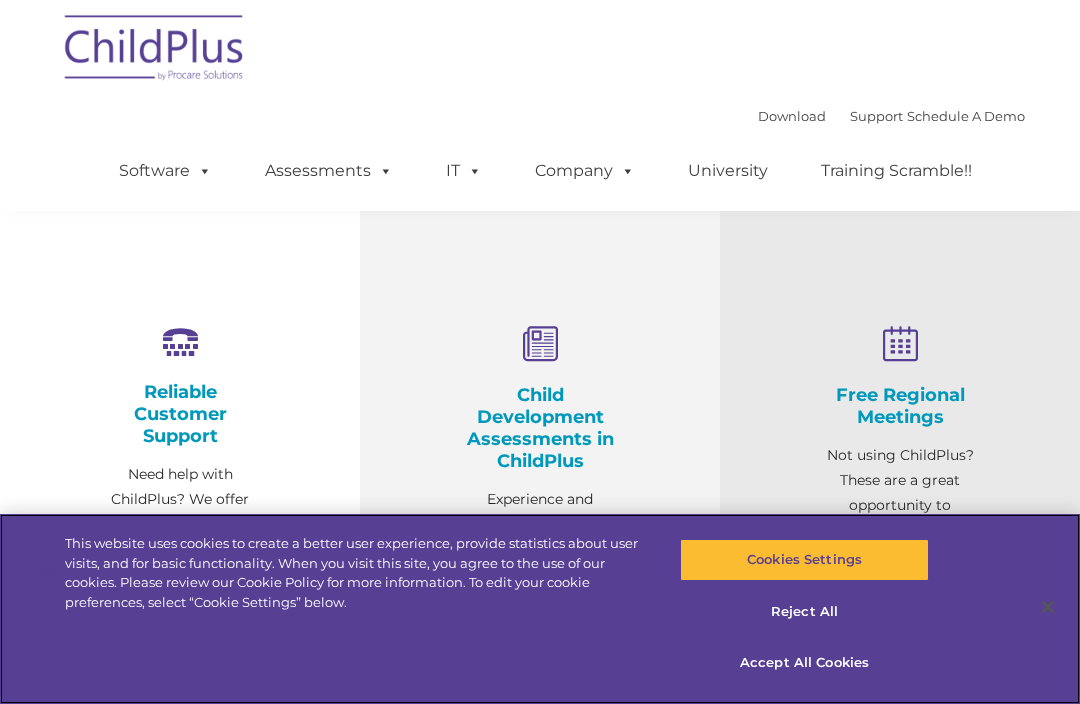 click on "Reject All" at bounding box center (804, 612) 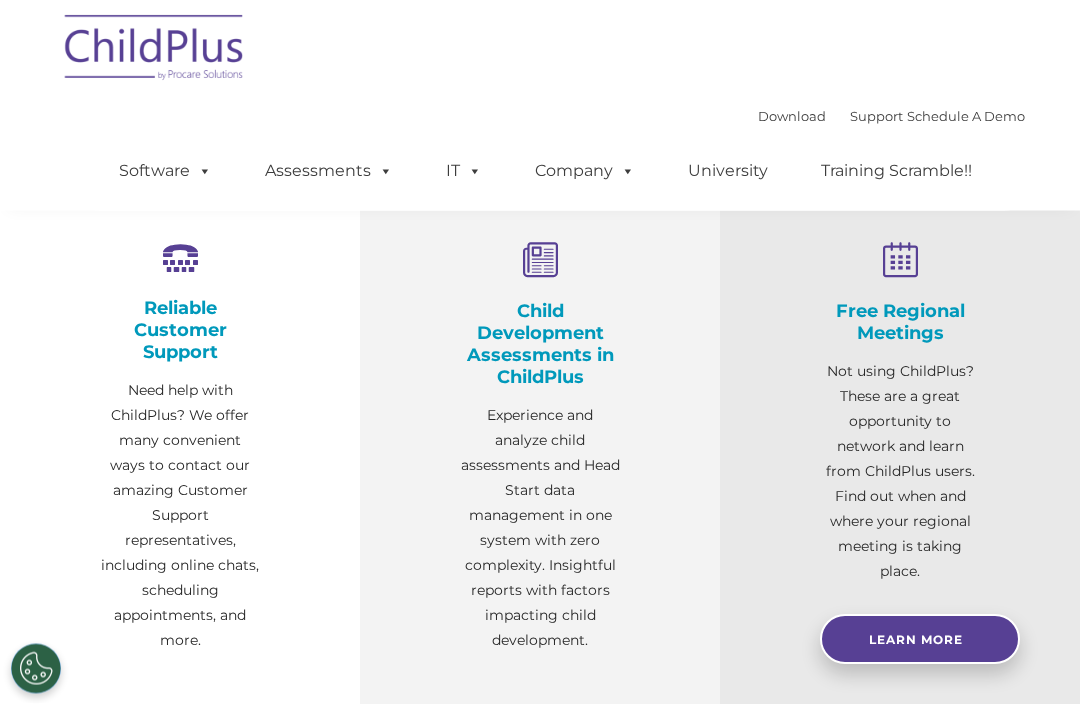 scroll, scrollTop: 893, scrollLeft: 0, axis: vertical 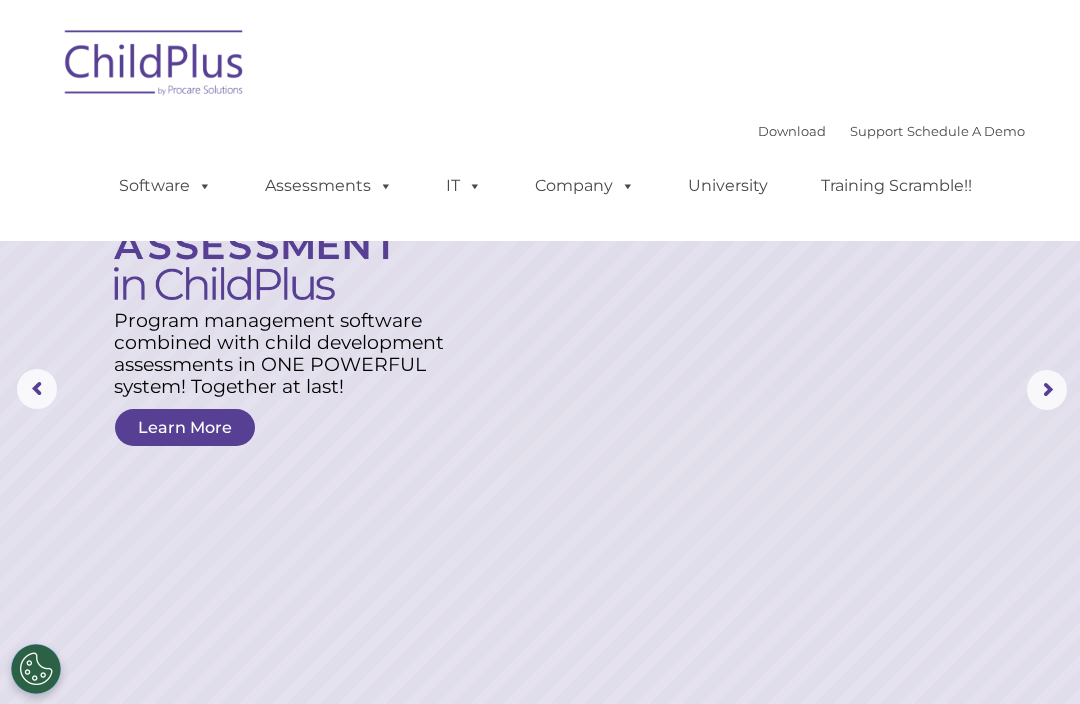 click on "Download" at bounding box center (792, 131) 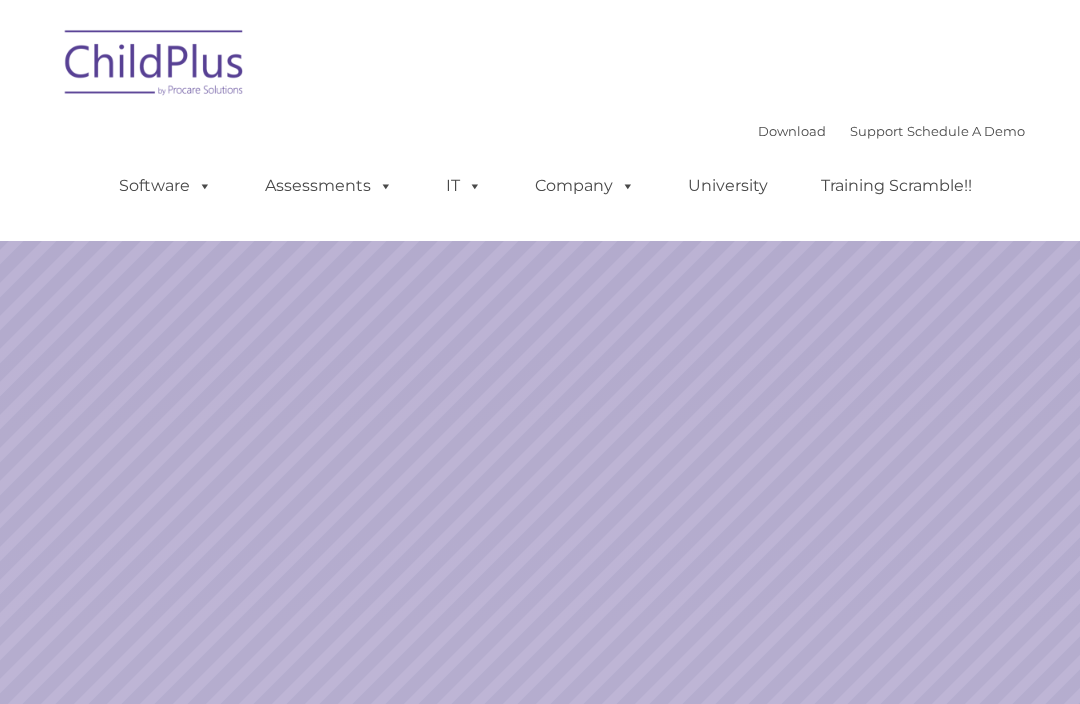 scroll, scrollTop: 0, scrollLeft: 0, axis: both 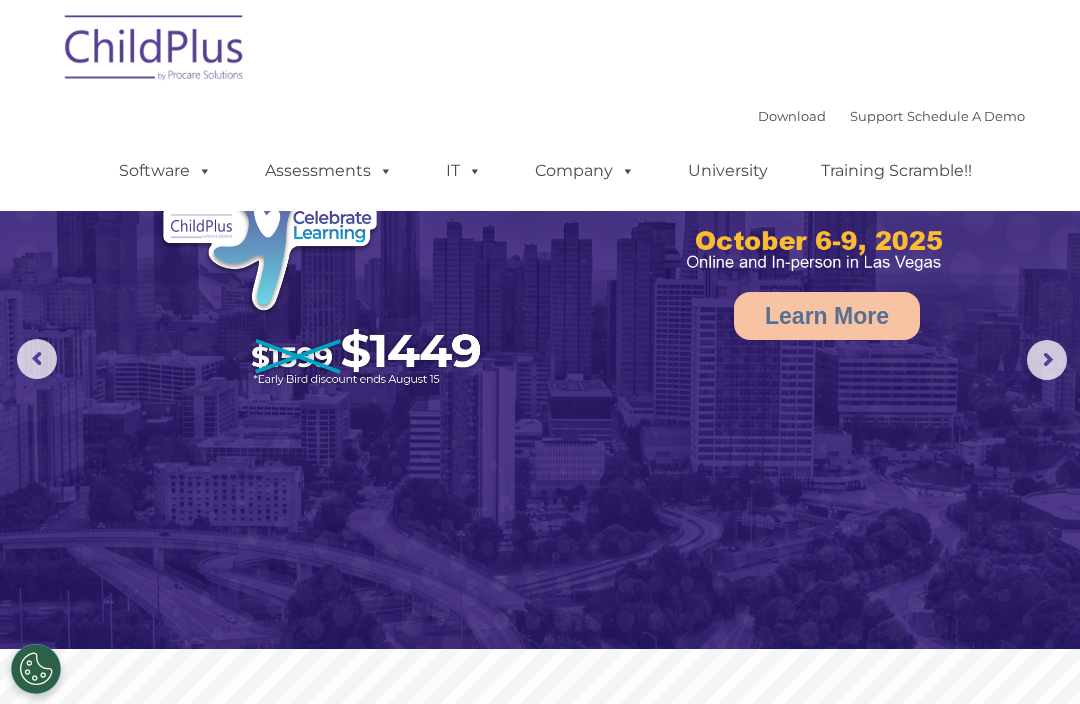 click at bounding box center [382, 170] 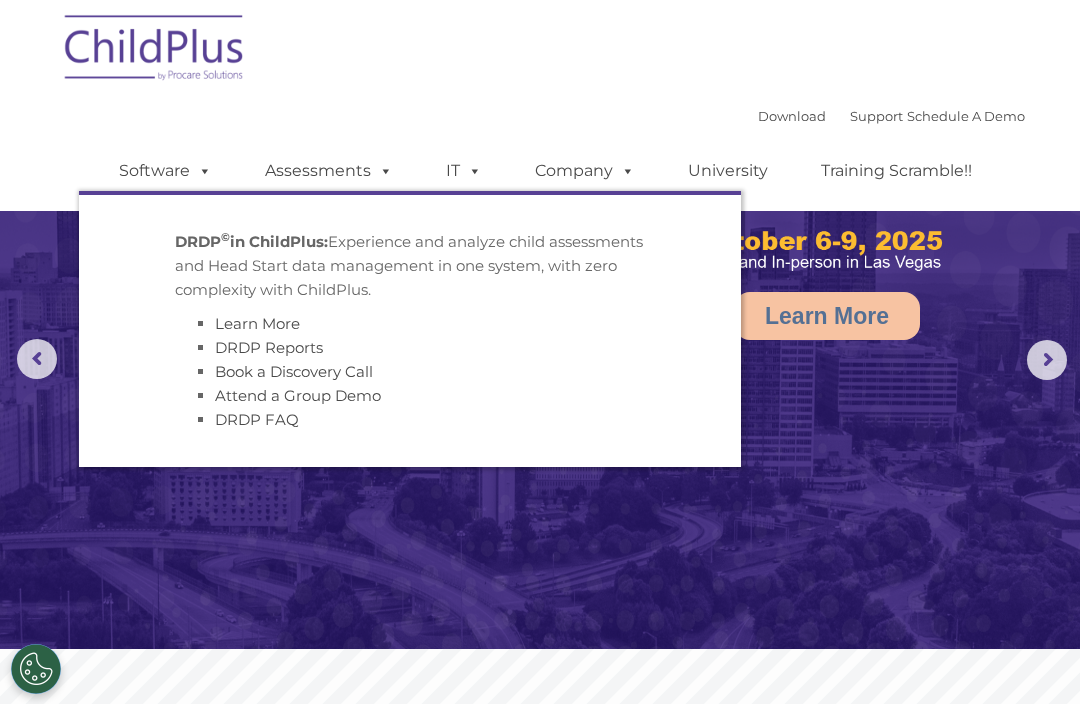 click at bounding box center (201, 170) 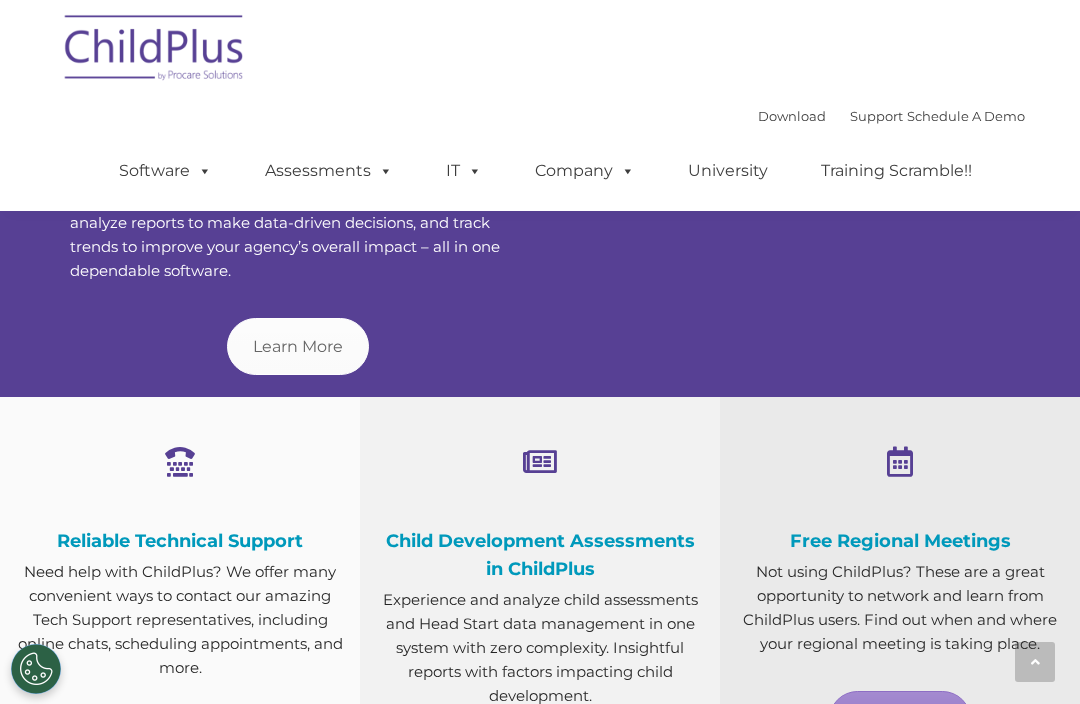 click on "About ChildPlus
The ORIGINAL Head Start software.
With more than 35 years of experience, ChildPlus Software was the  first  Head Start data management software to simplify the day-to-day challenges of Head Start operations with outstanding software, service, and support.
Our seamless design is easy to adopt and allows users to customize nearly every feature for a truly unique experience. With ChildPlus, you can centralize your children’s data, analyze reports to make data-driven decisions, and track trends to improve your agency’s overall impact – all in one dependable software.
Learn More
ChildPlus Statistics
Percentage of Head Start agencies that use ChildPlus
2019 2017 2016" at bounding box center (540, 128) 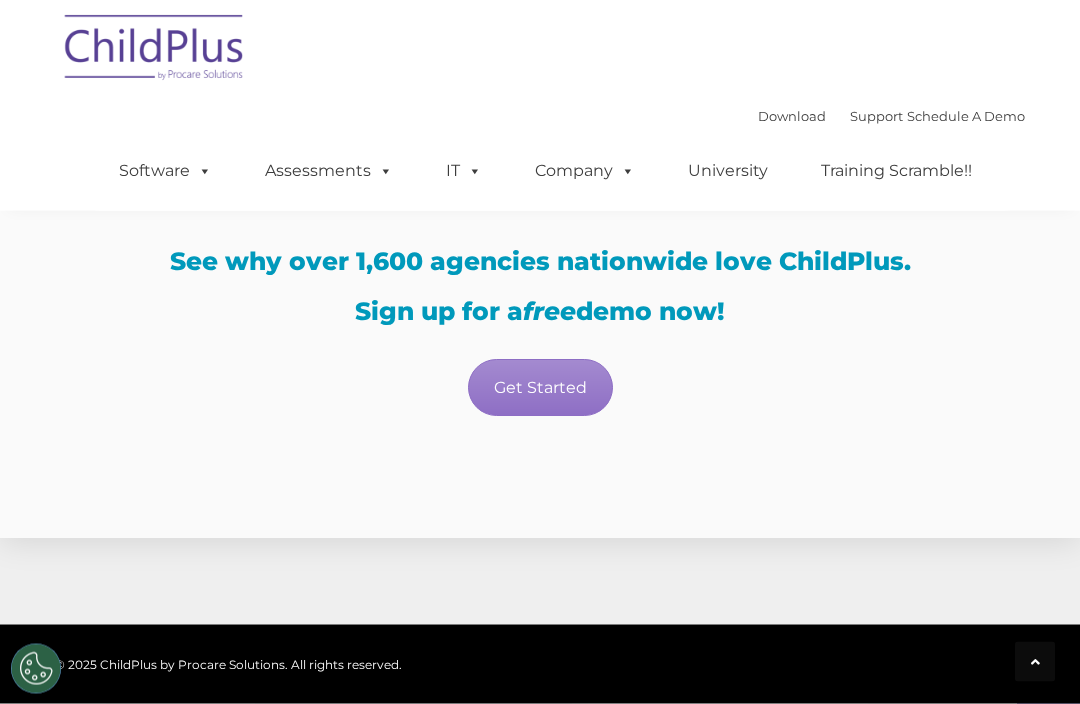 scroll, scrollTop: 3452, scrollLeft: 0, axis: vertical 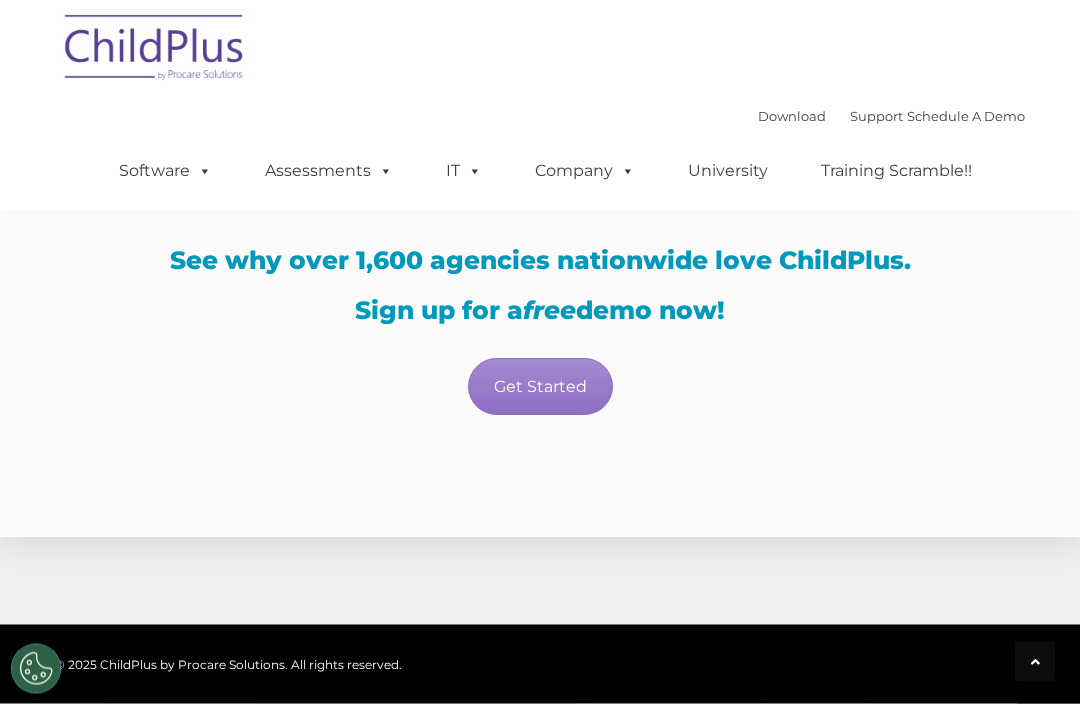 click on "Get Started" at bounding box center (540, 387) 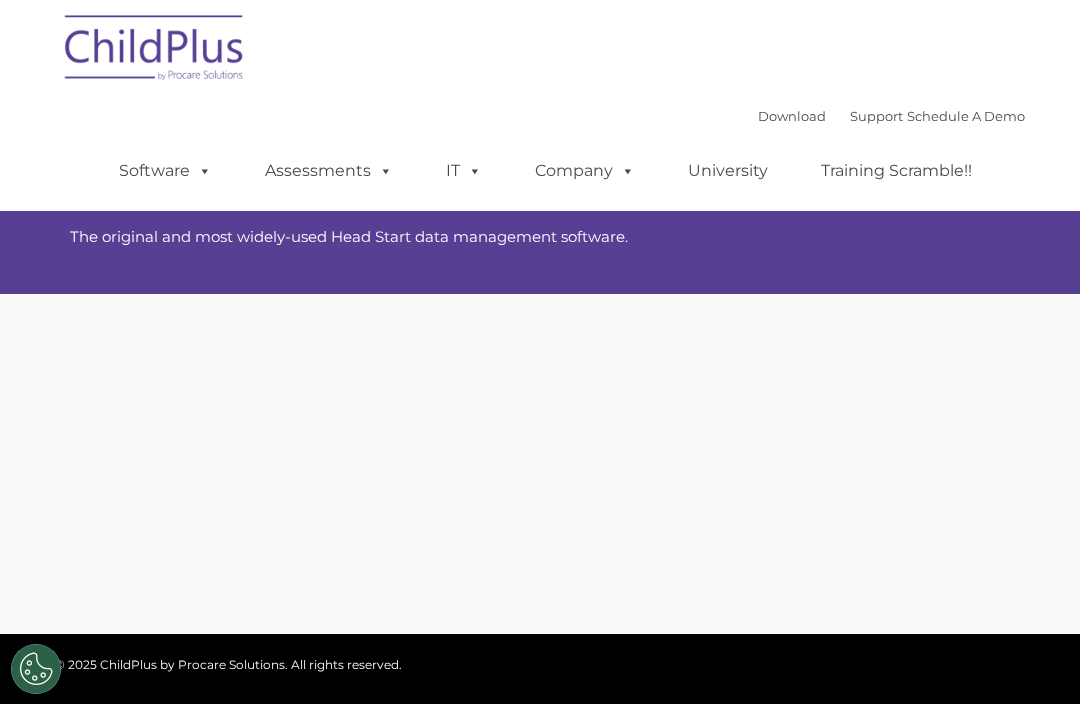 scroll, scrollTop: 0, scrollLeft: 0, axis: both 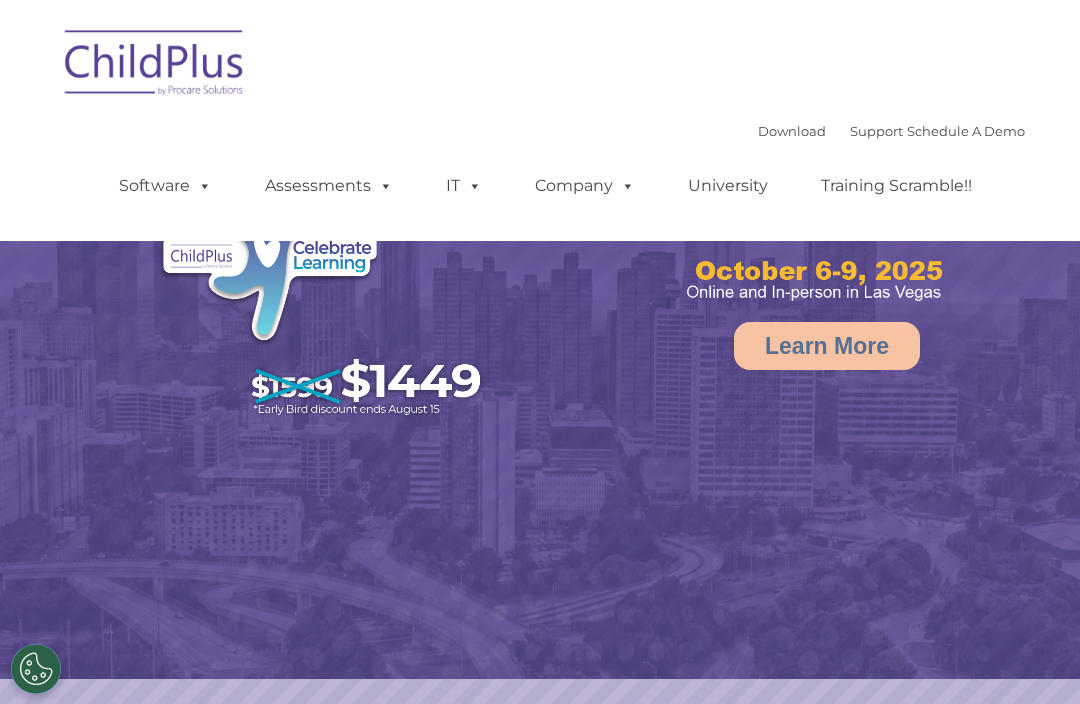 select on "MEDIUM" 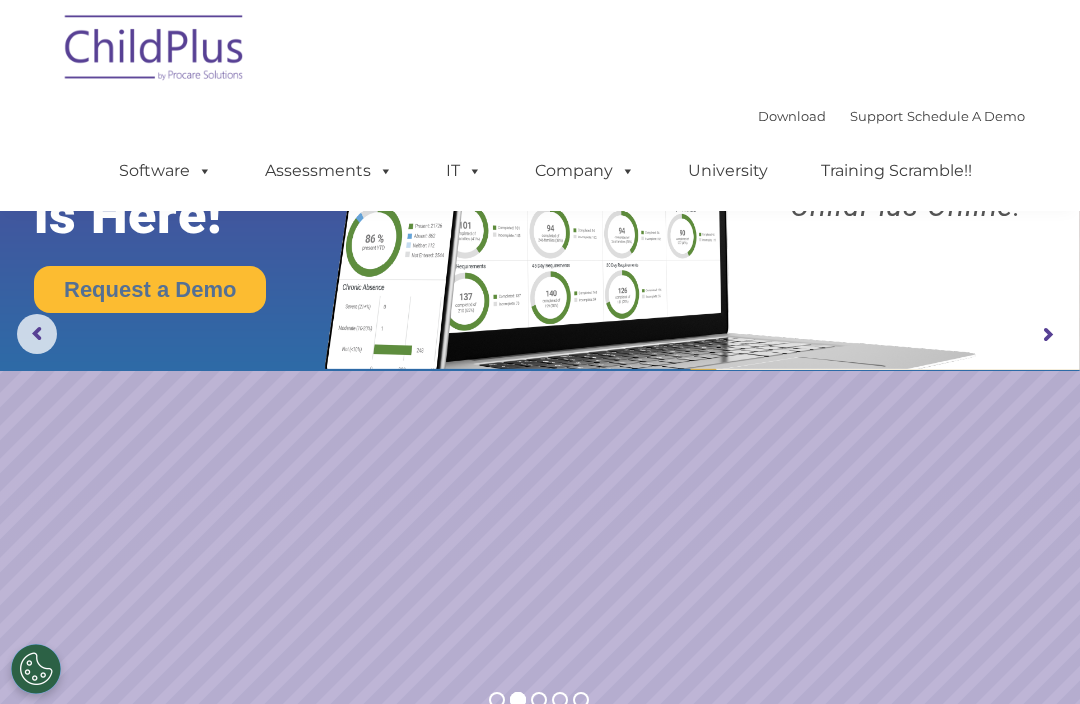 scroll, scrollTop: 0, scrollLeft: 0, axis: both 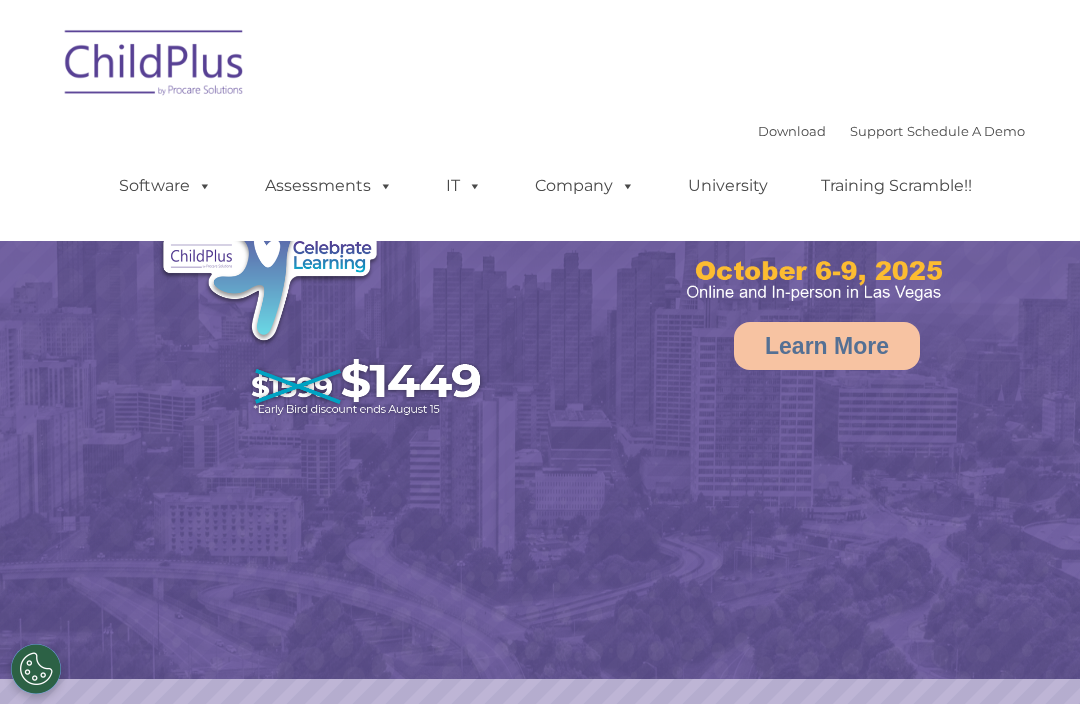 select on "MEDIUM" 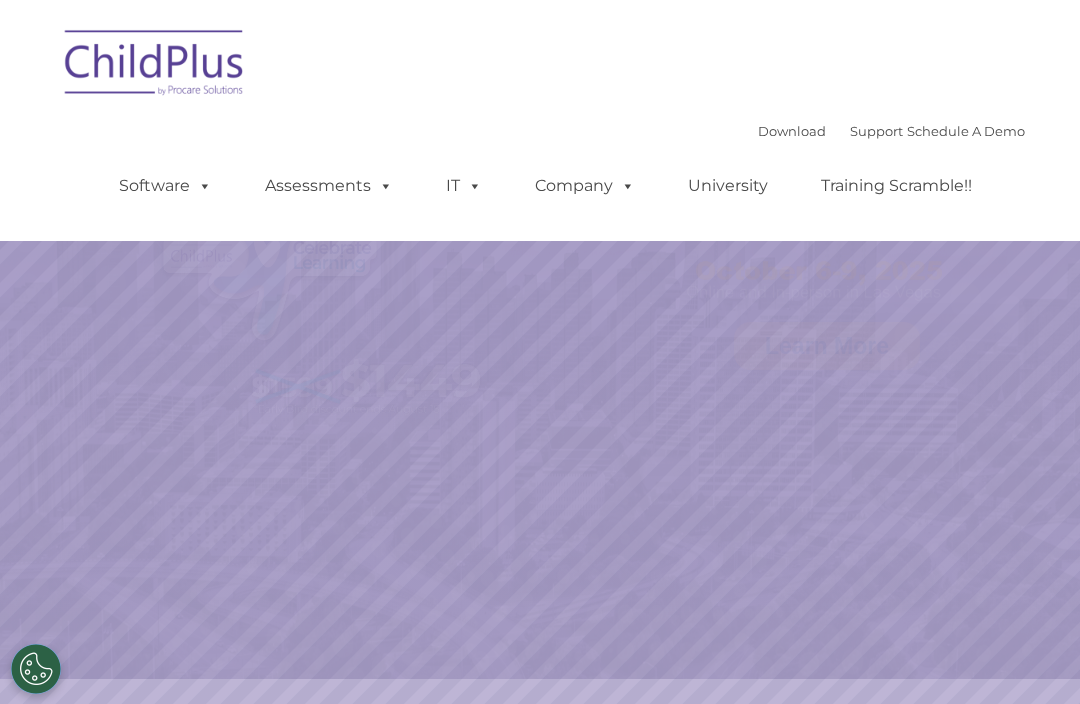 scroll, scrollTop: 0, scrollLeft: 0, axis: both 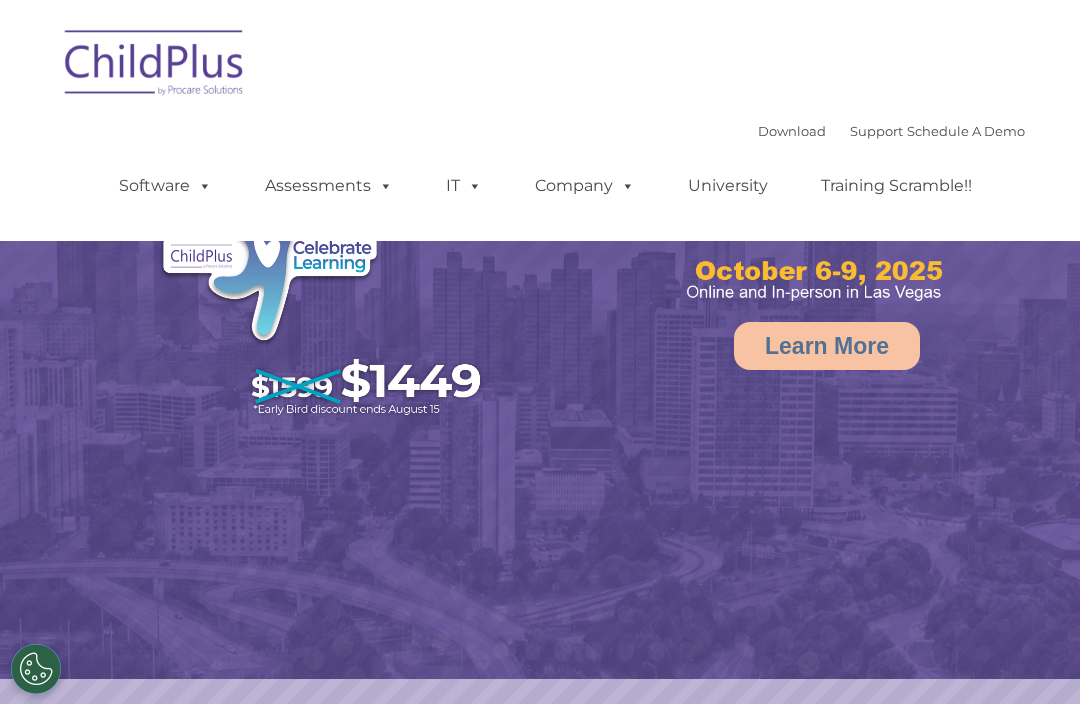 select on "MEDIUM" 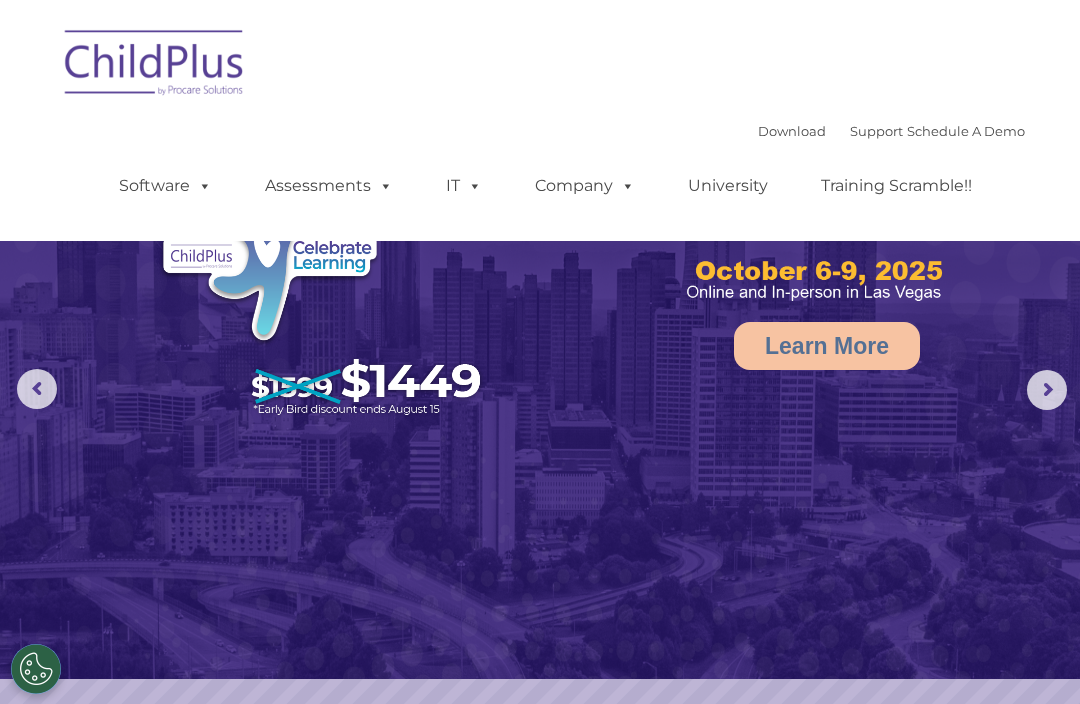 click at bounding box center [471, 185] 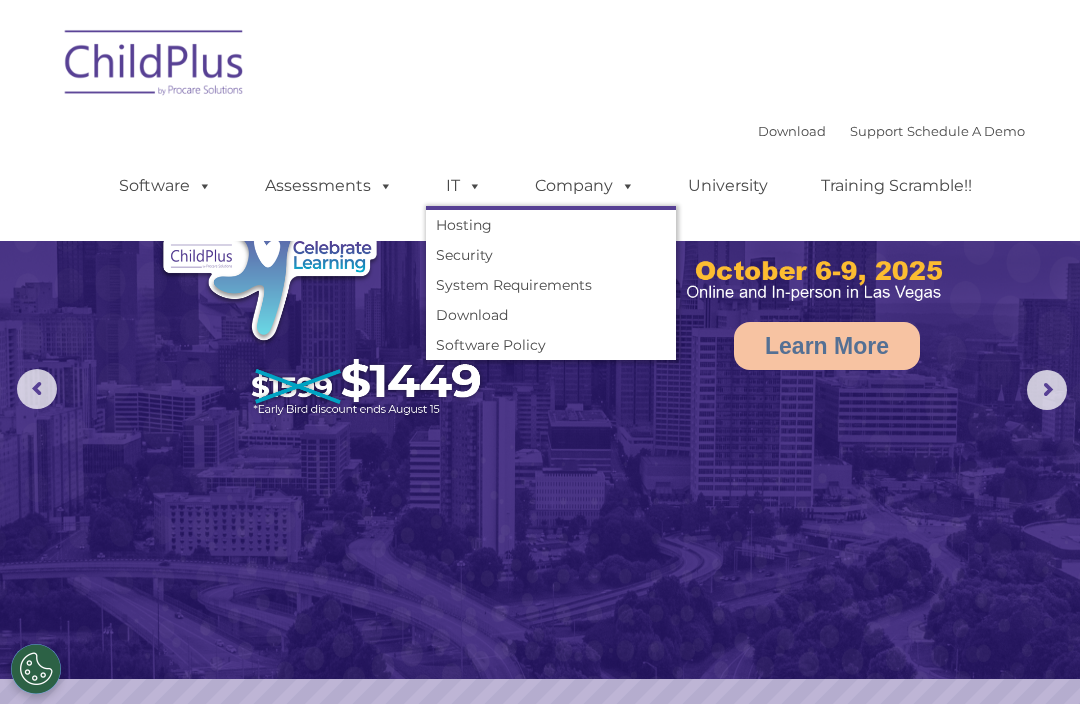 click at bounding box center [382, 185] 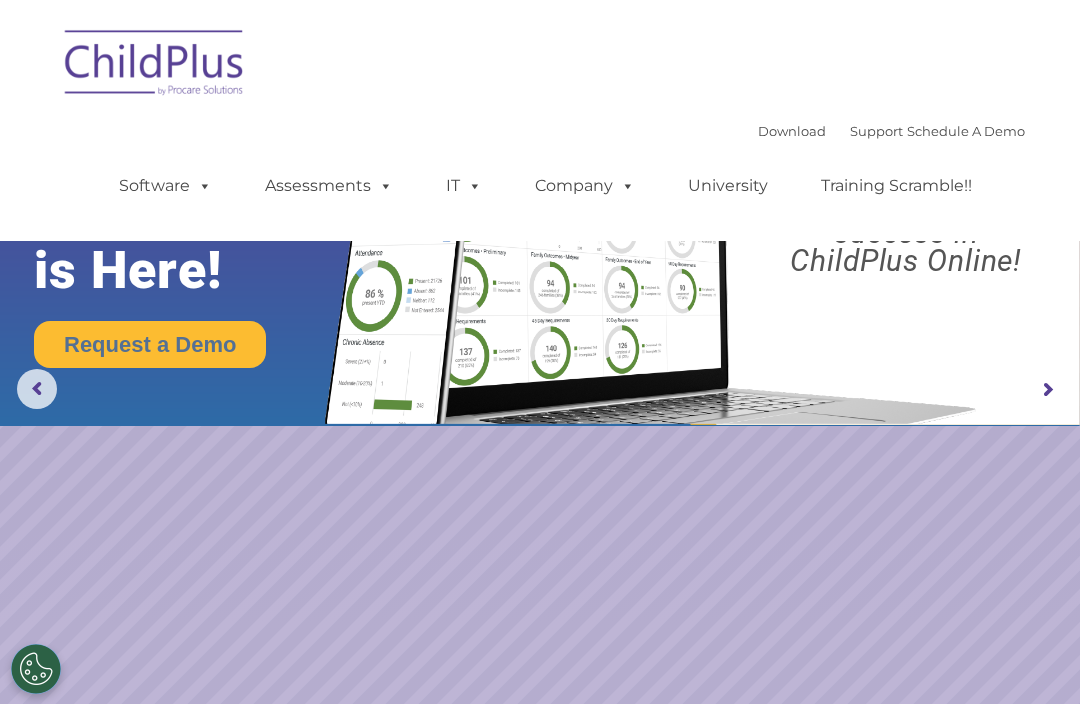 click on "Request a Demo
The Future
of ChildPlus
is Here!
Boost your
productivity and
streamline your
success in
ChildPlus Online!" 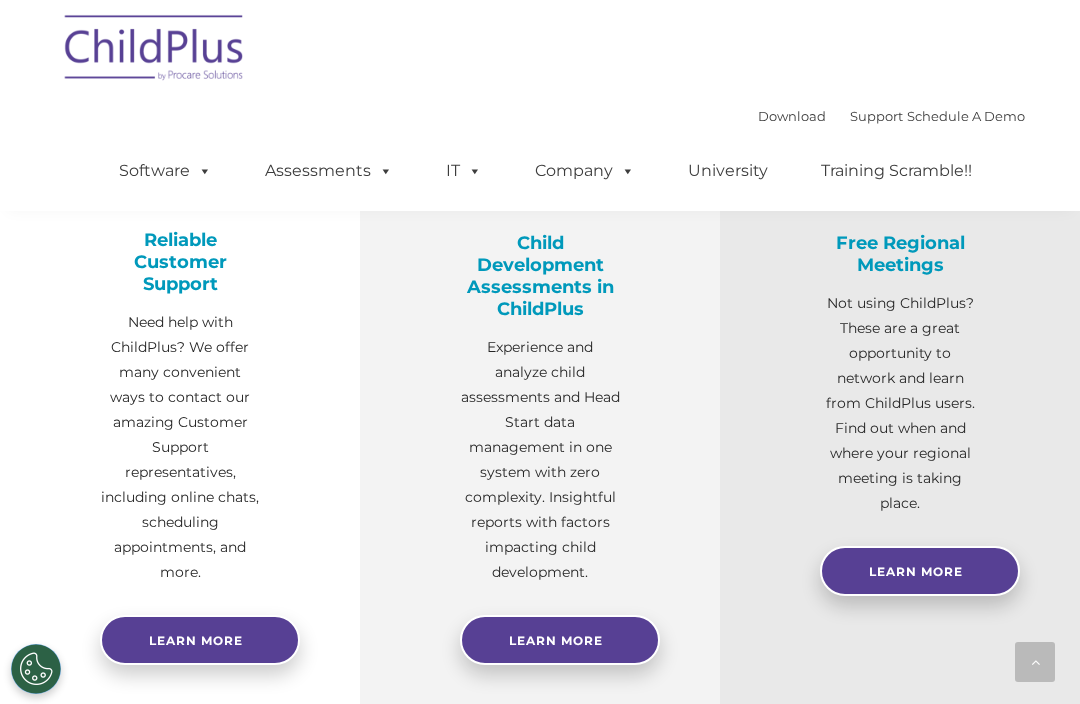 scroll, scrollTop: 817, scrollLeft: 0, axis: vertical 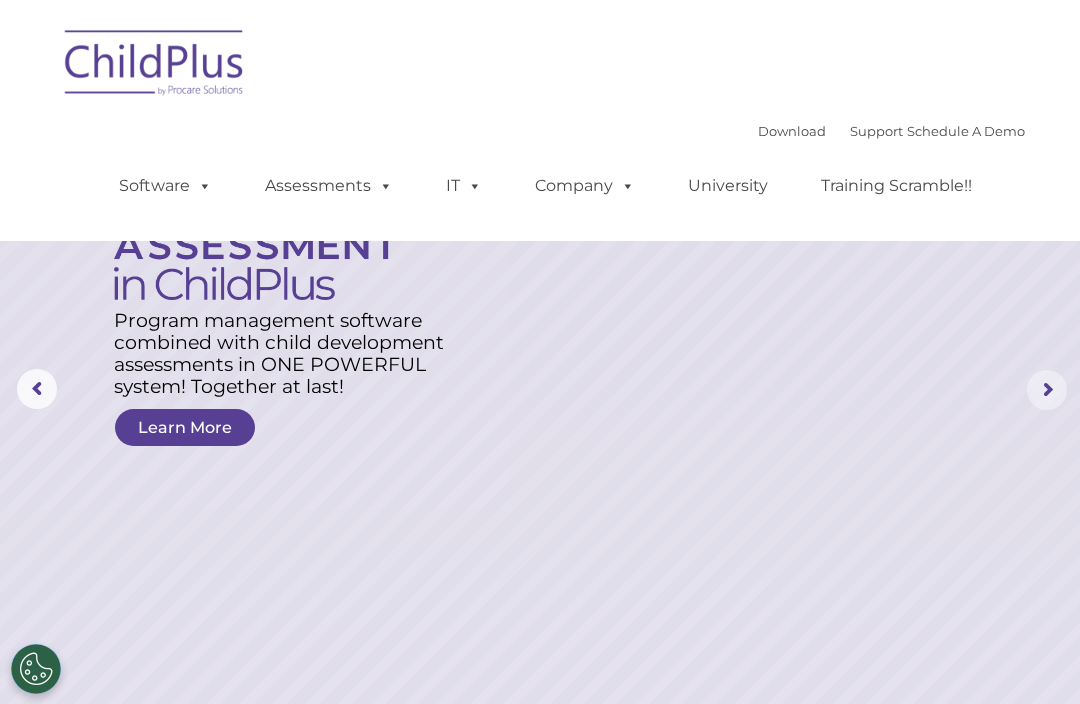click 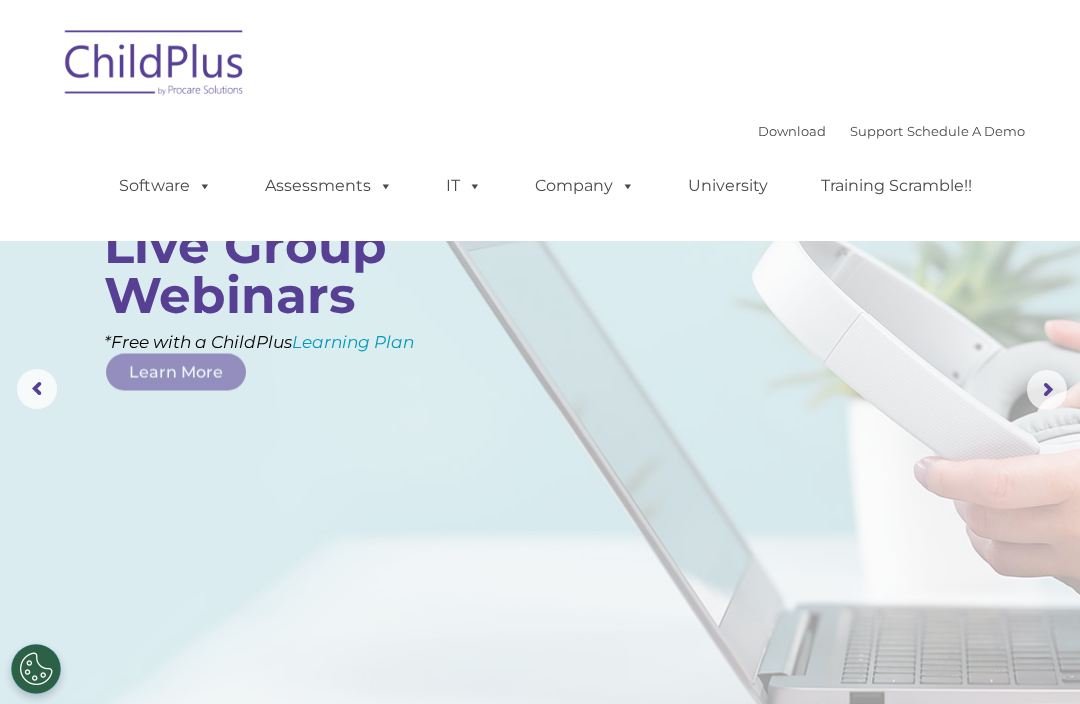 click 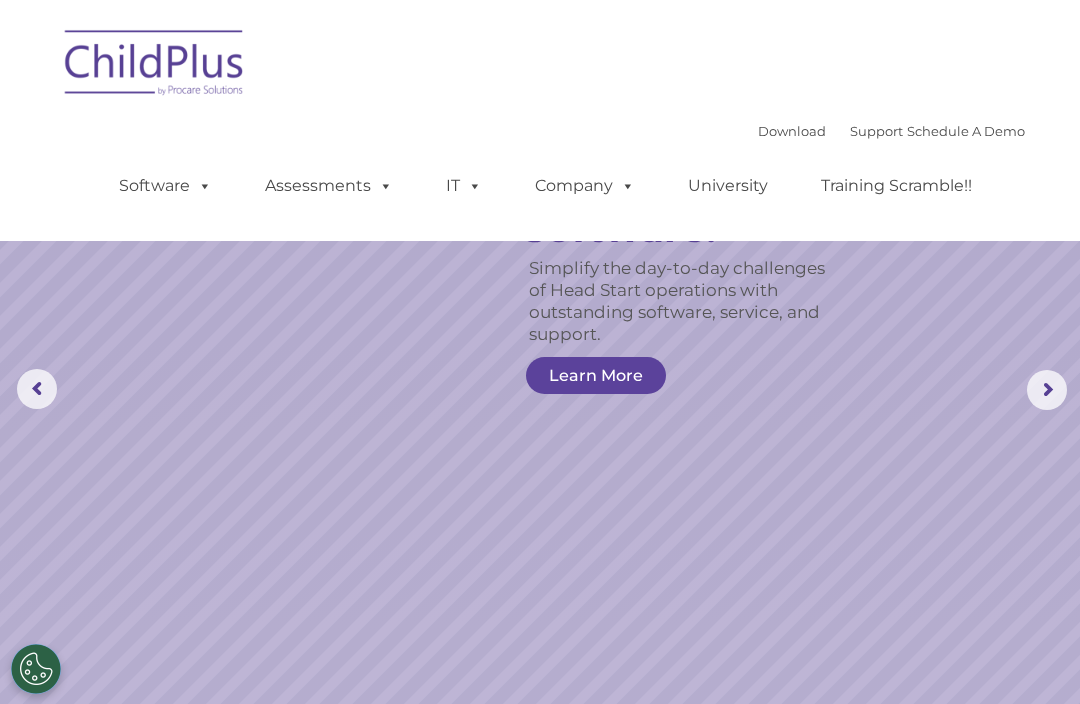 click on "Learn More" at bounding box center (596, 375) 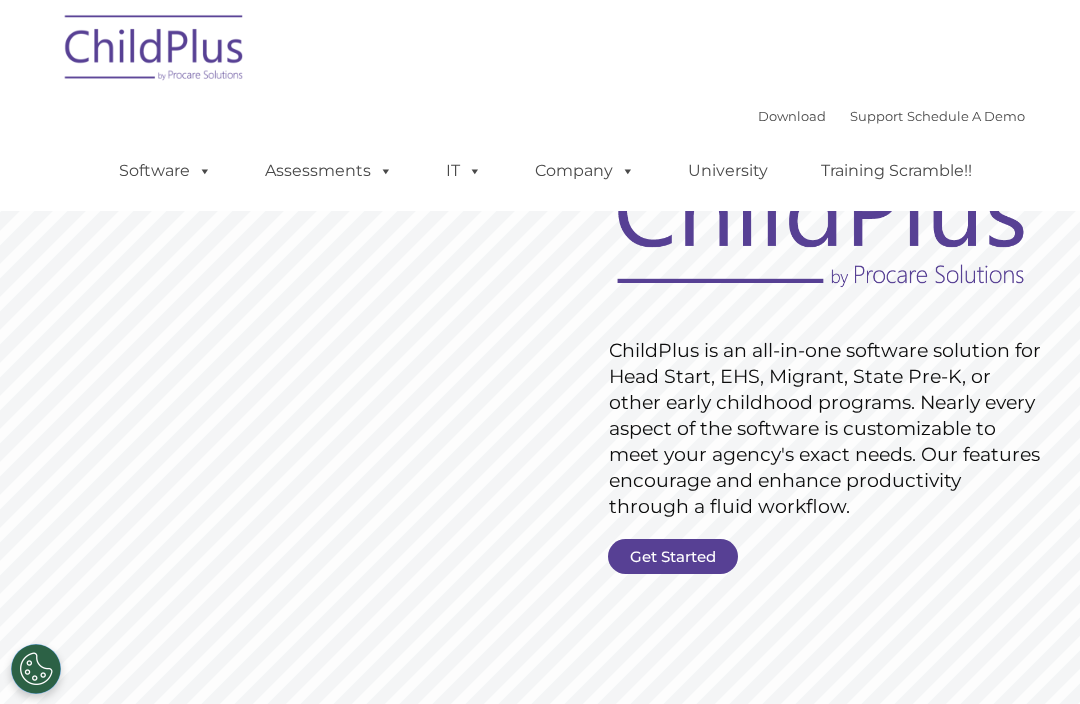 scroll, scrollTop: 61, scrollLeft: 0, axis: vertical 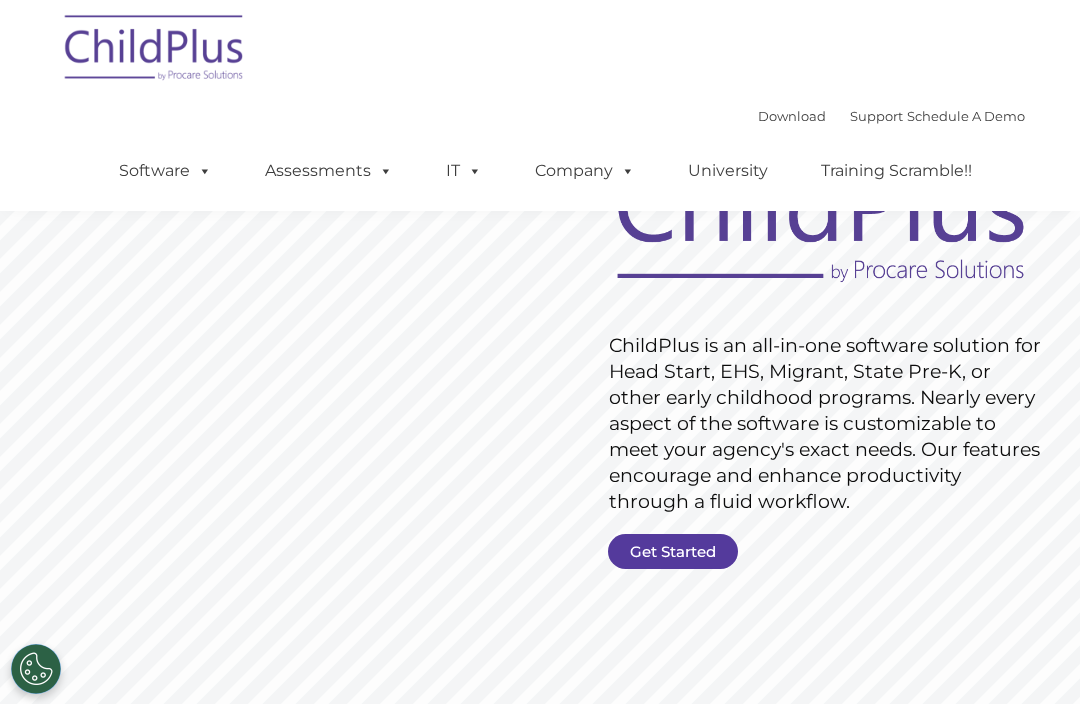 click on "Get Started" at bounding box center [673, 551] 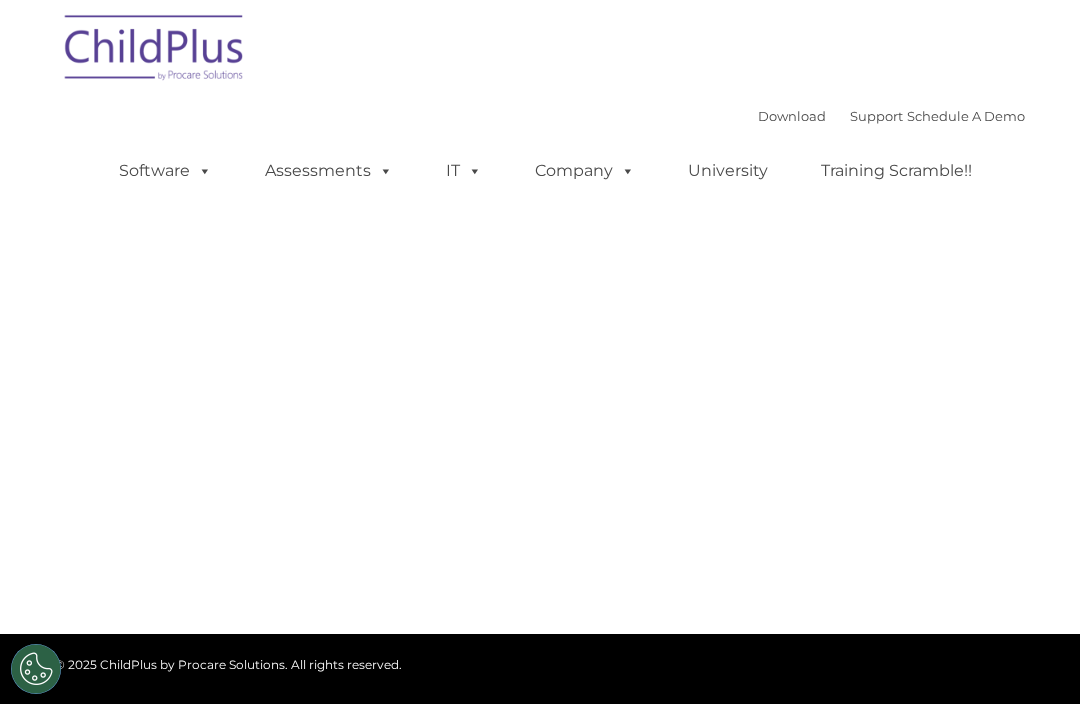 scroll, scrollTop: 0, scrollLeft: 0, axis: both 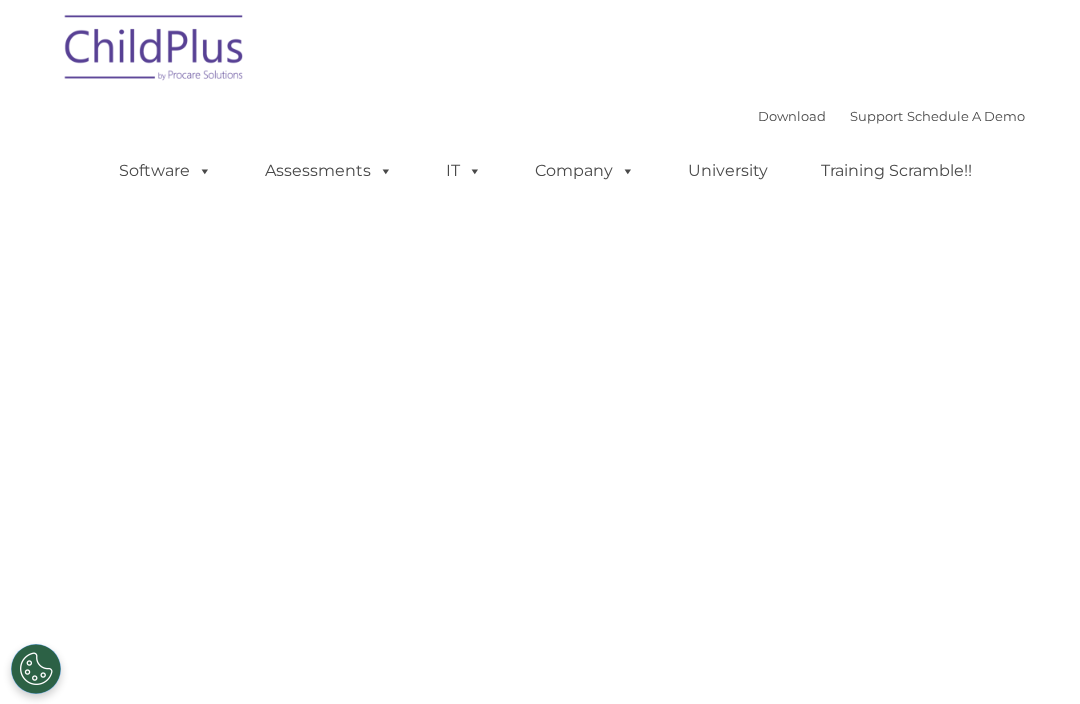 select on "MEDIUM" 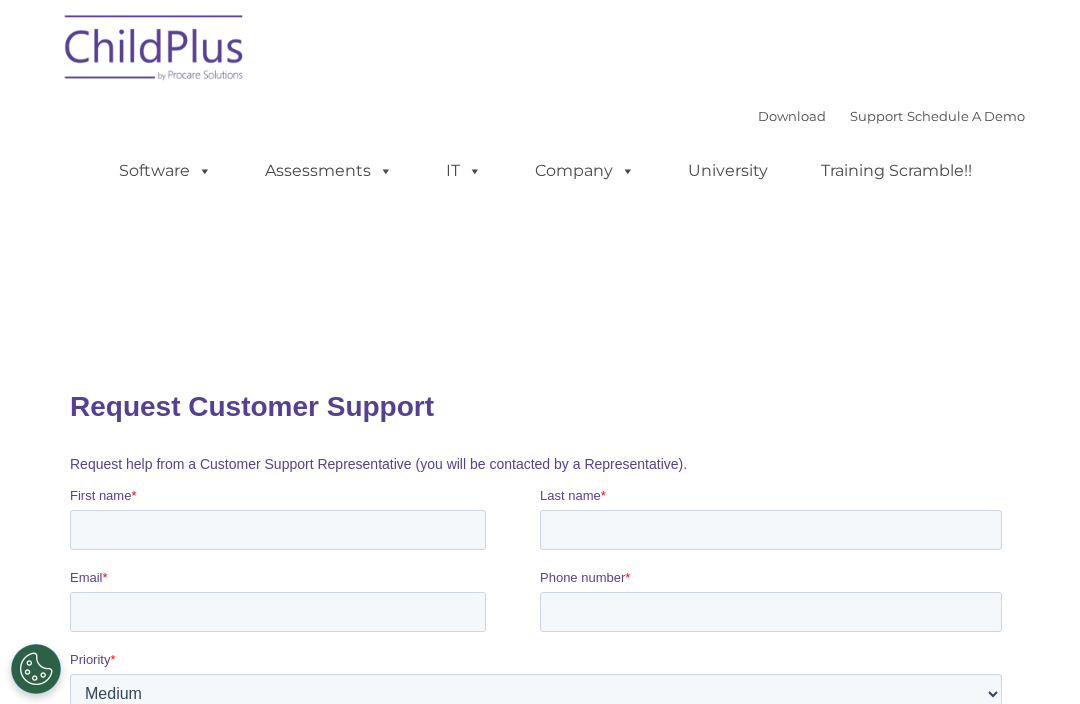 scroll, scrollTop: 0, scrollLeft: 0, axis: both 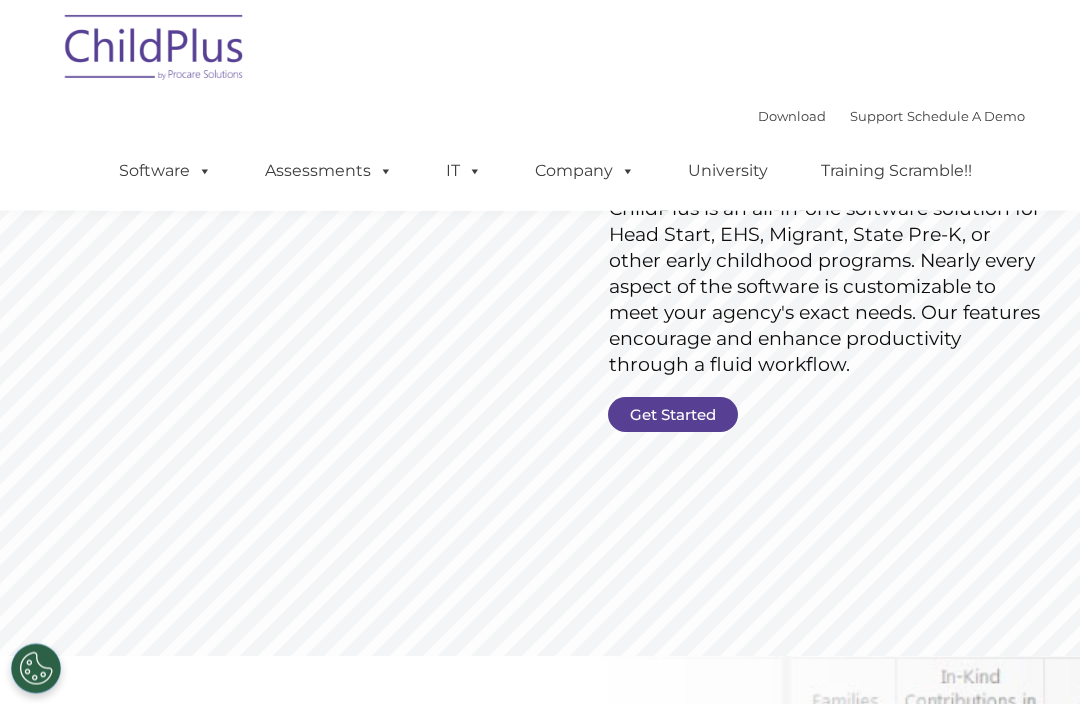 click at bounding box center [201, 170] 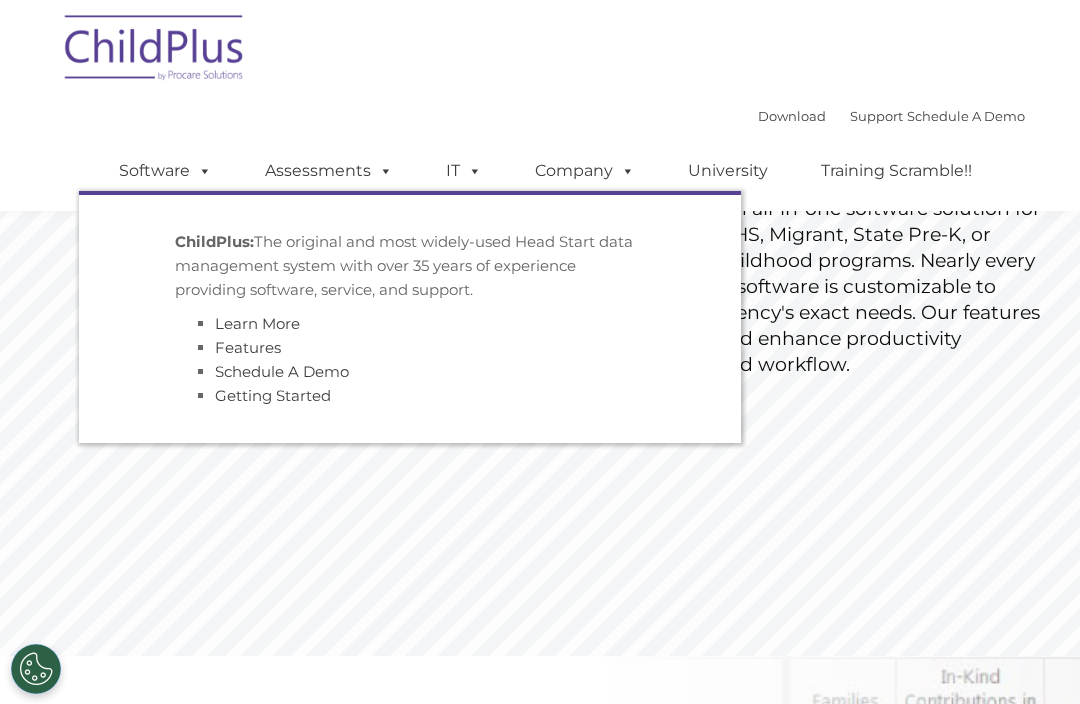 click on "Getting Started" at bounding box center (273, 395) 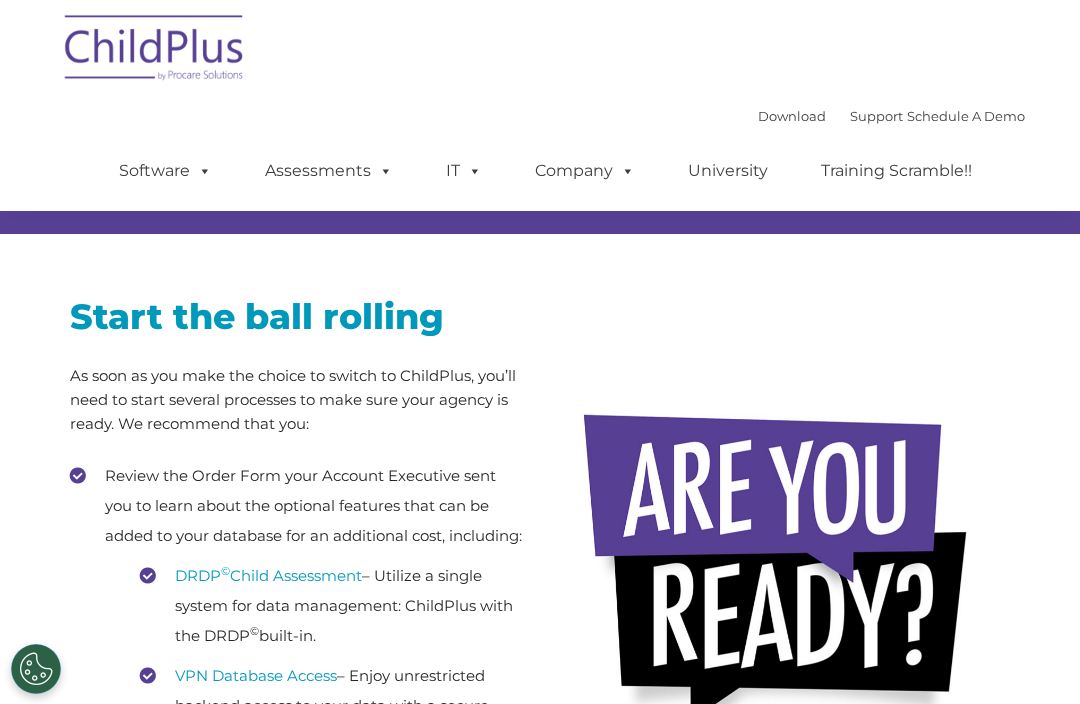 scroll, scrollTop: 0, scrollLeft: 0, axis: both 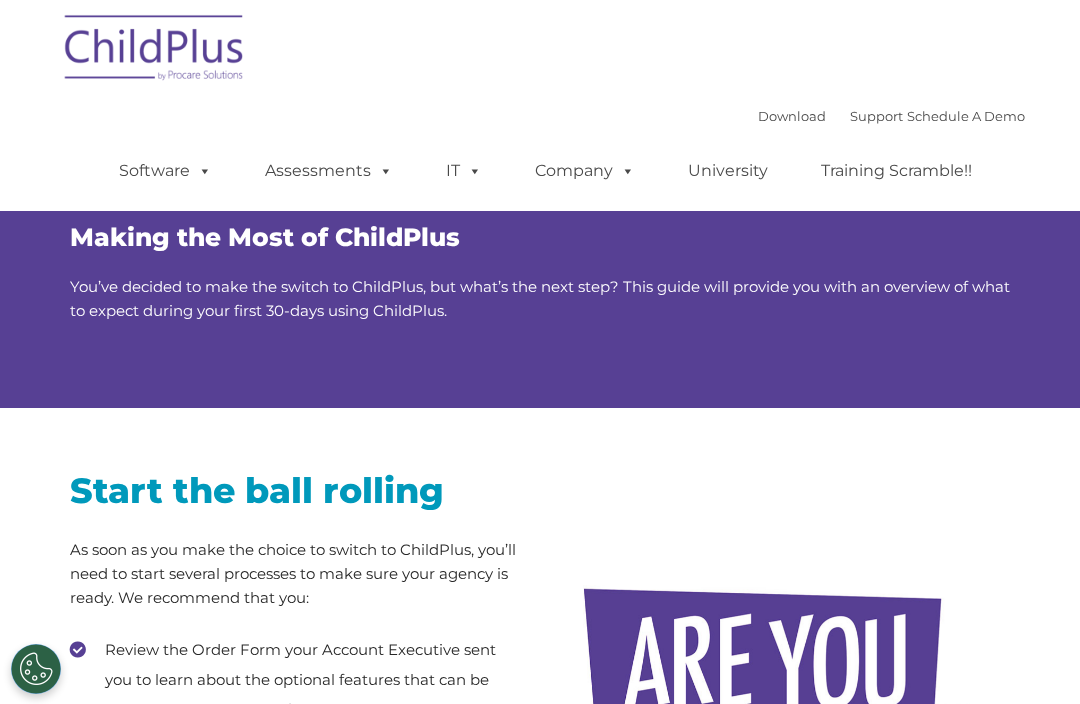 click on "Assessments" at bounding box center [329, 171] 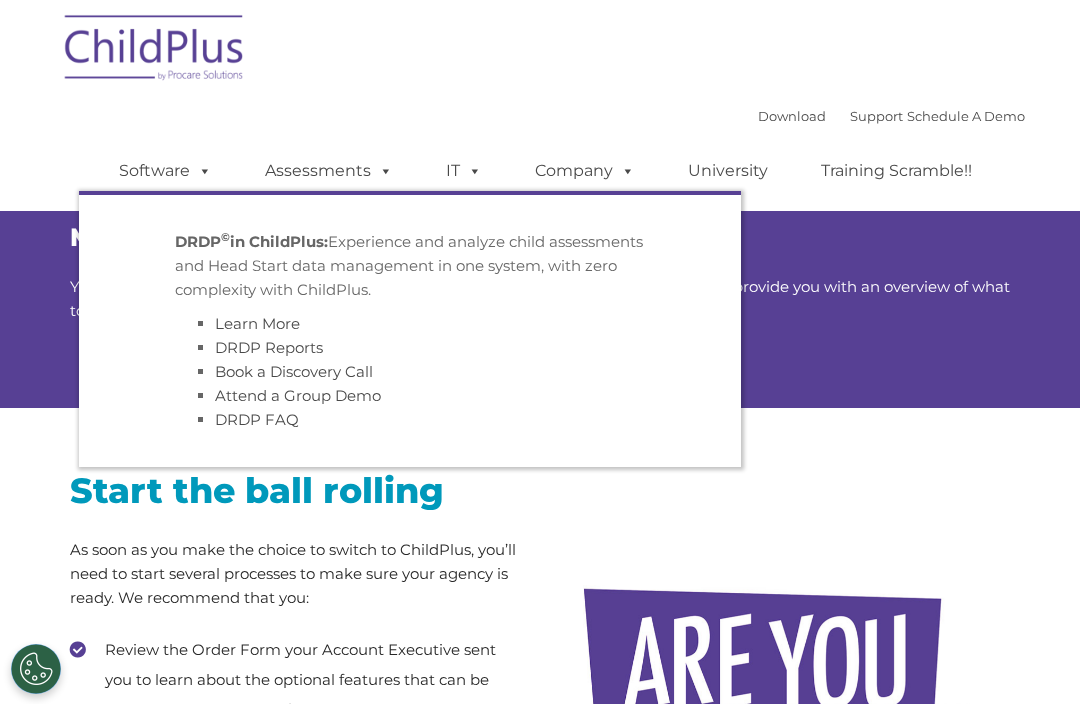 click on "DRDP Reports" at bounding box center (269, 347) 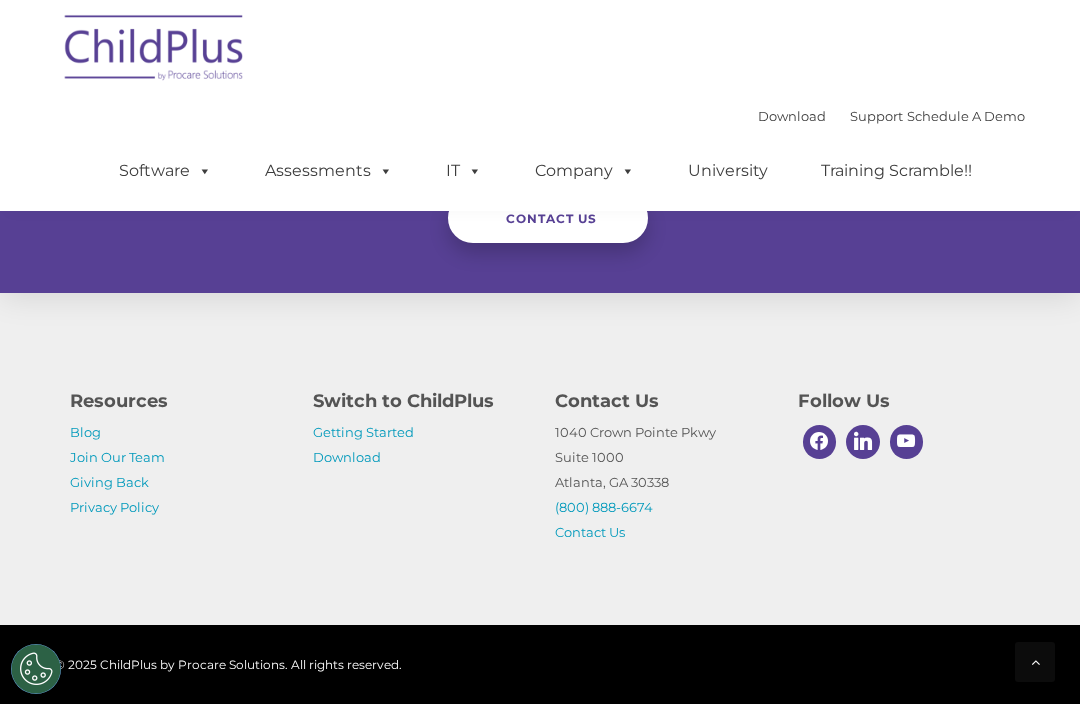 scroll, scrollTop: 1913, scrollLeft: 0, axis: vertical 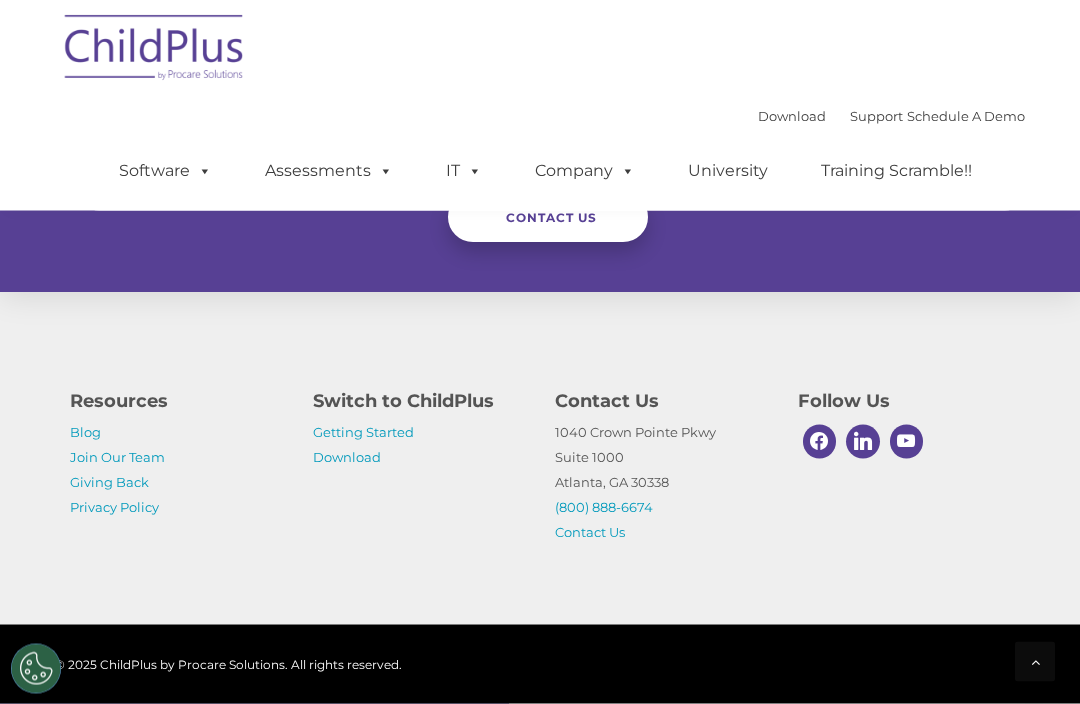 click on "Getting Started
Download" at bounding box center (419, 445) 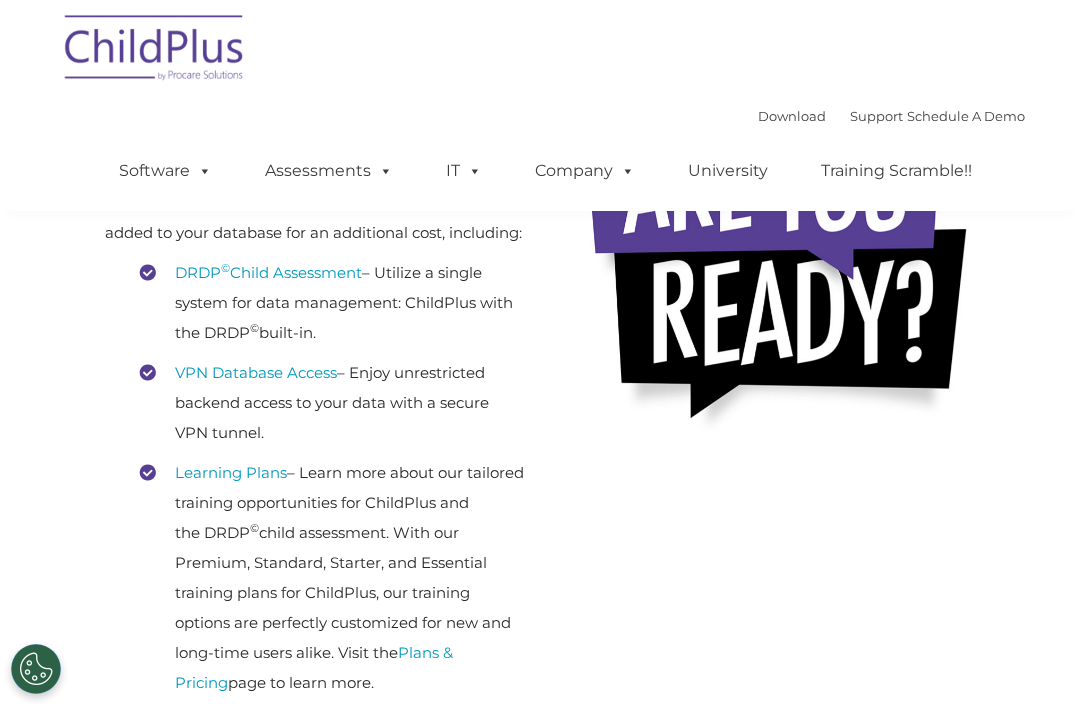 scroll, scrollTop: 462, scrollLeft: 0, axis: vertical 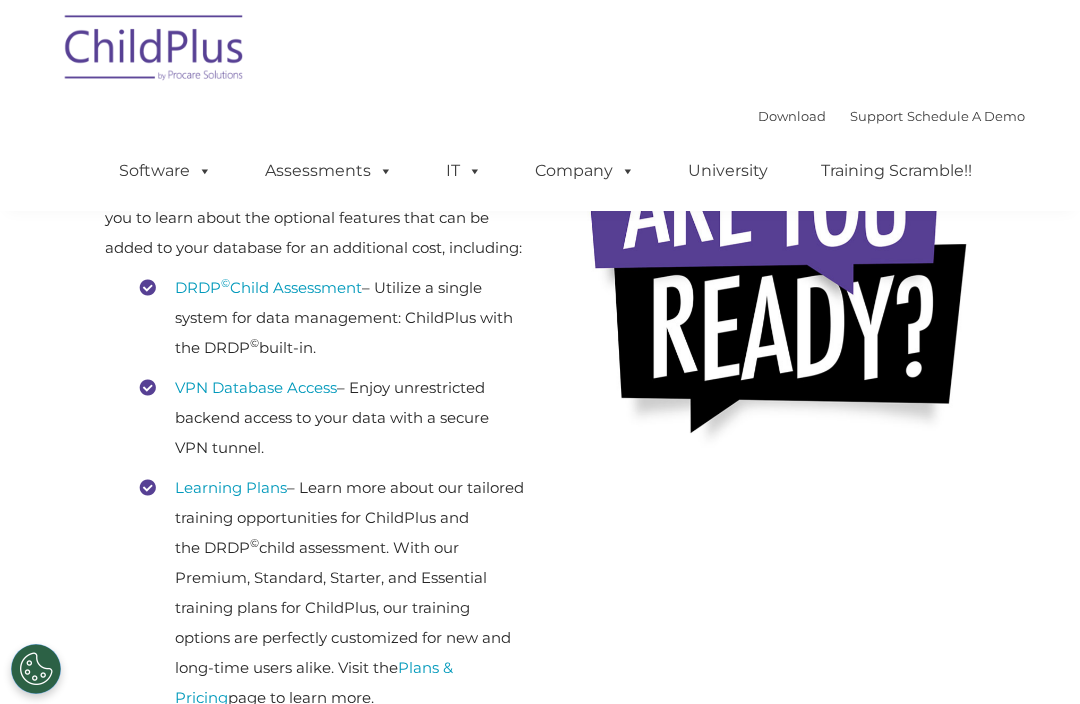 click on "DRDP ©  Child Assessment" at bounding box center [268, 287] 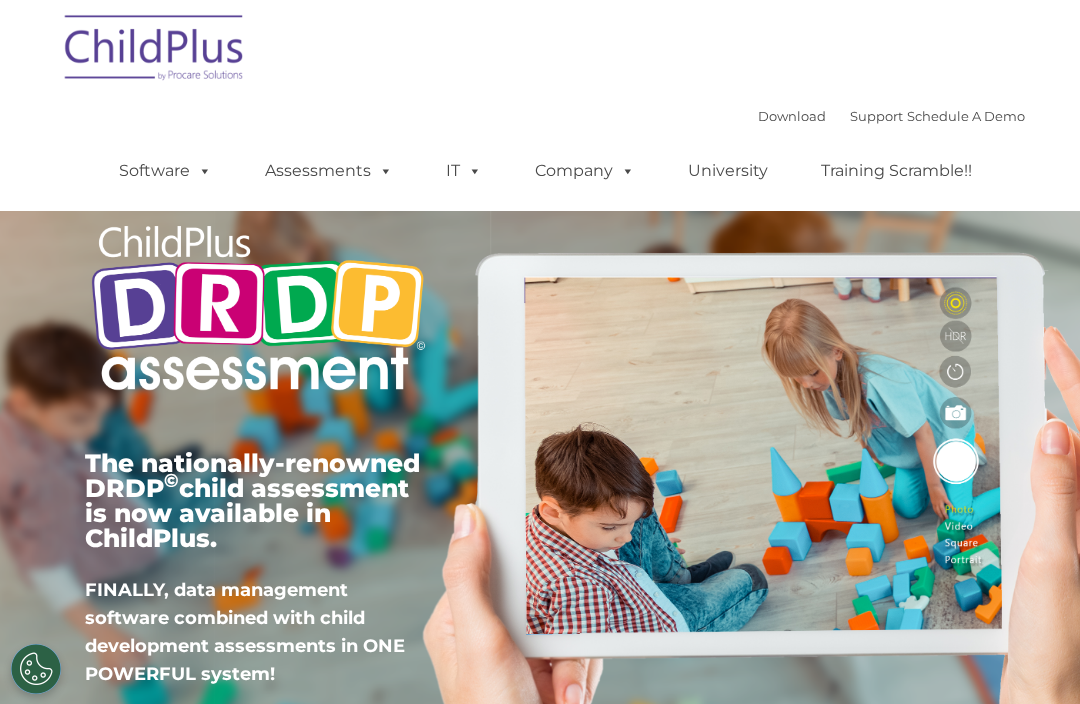 scroll, scrollTop: 0, scrollLeft: 0, axis: both 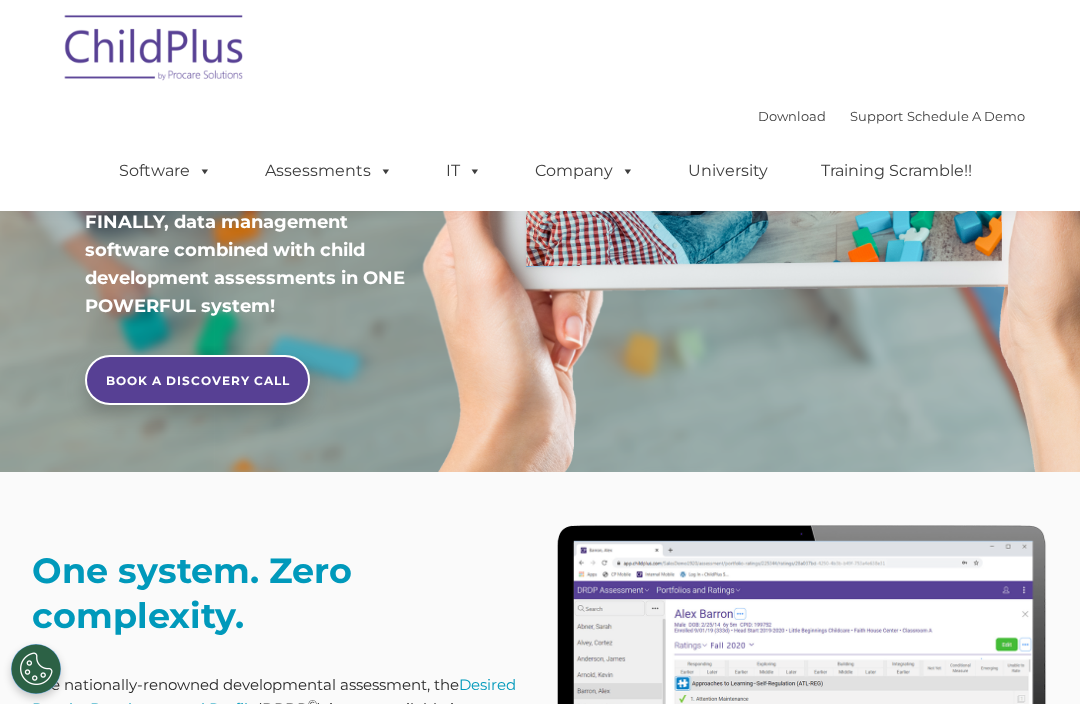 click at bounding box center [802, 731] 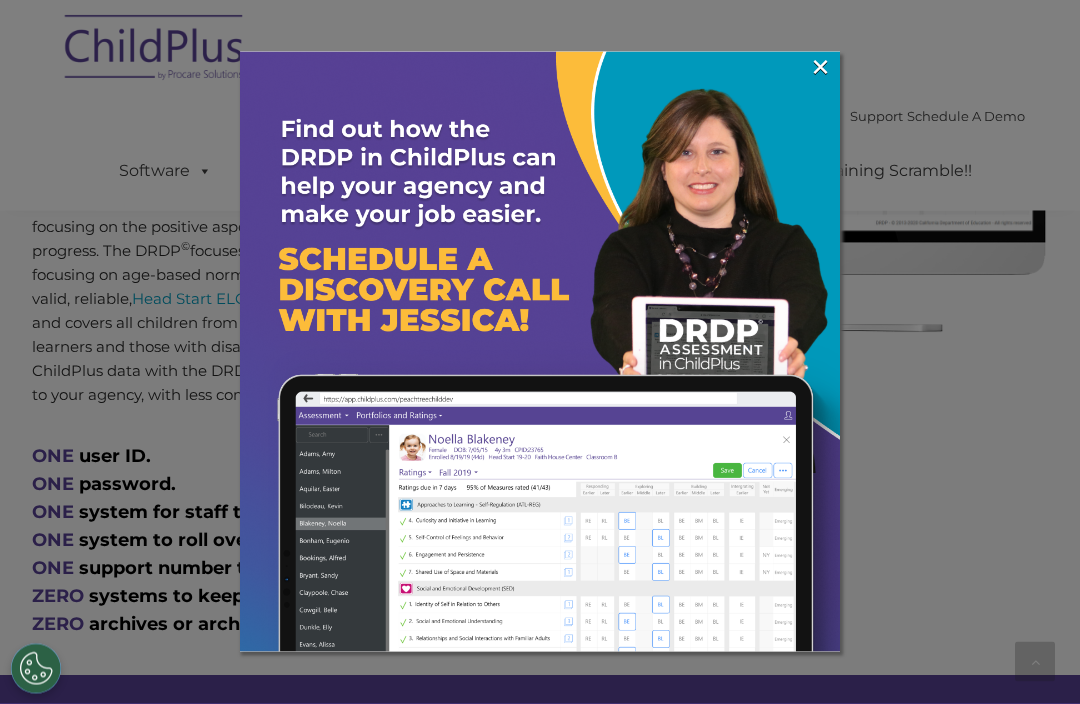 scroll, scrollTop: 971, scrollLeft: 0, axis: vertical 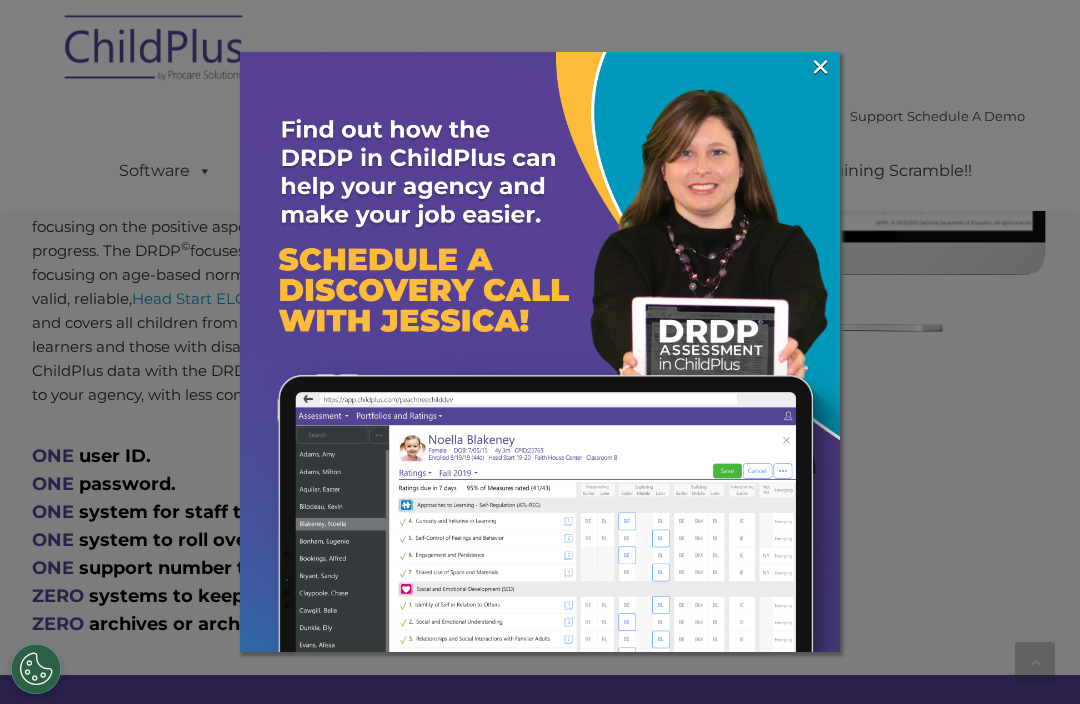 click on "×" at bounding box center (820, 67) 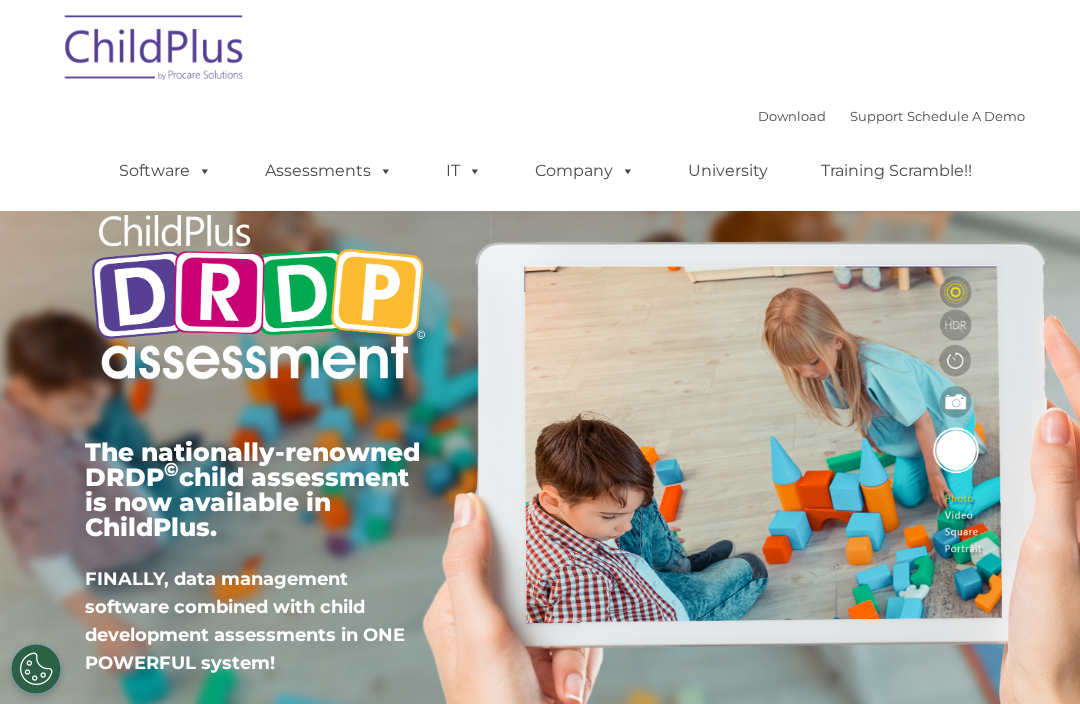 scroll, scrollTop: 0, scrollLeft: 0, axis: both 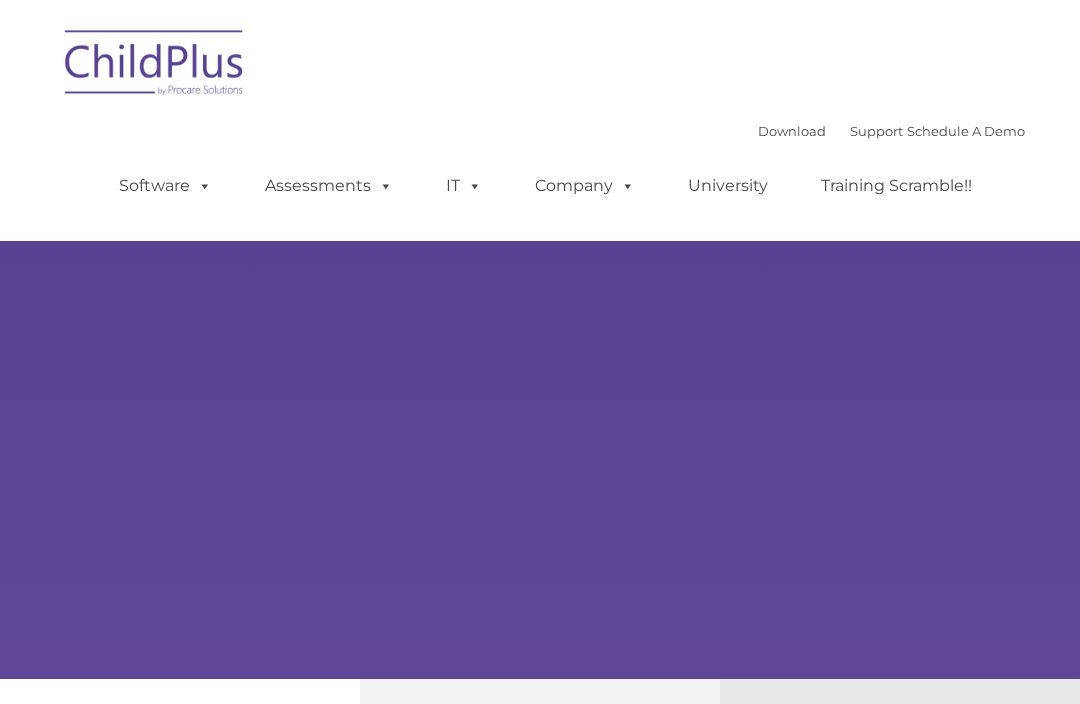 type on "" 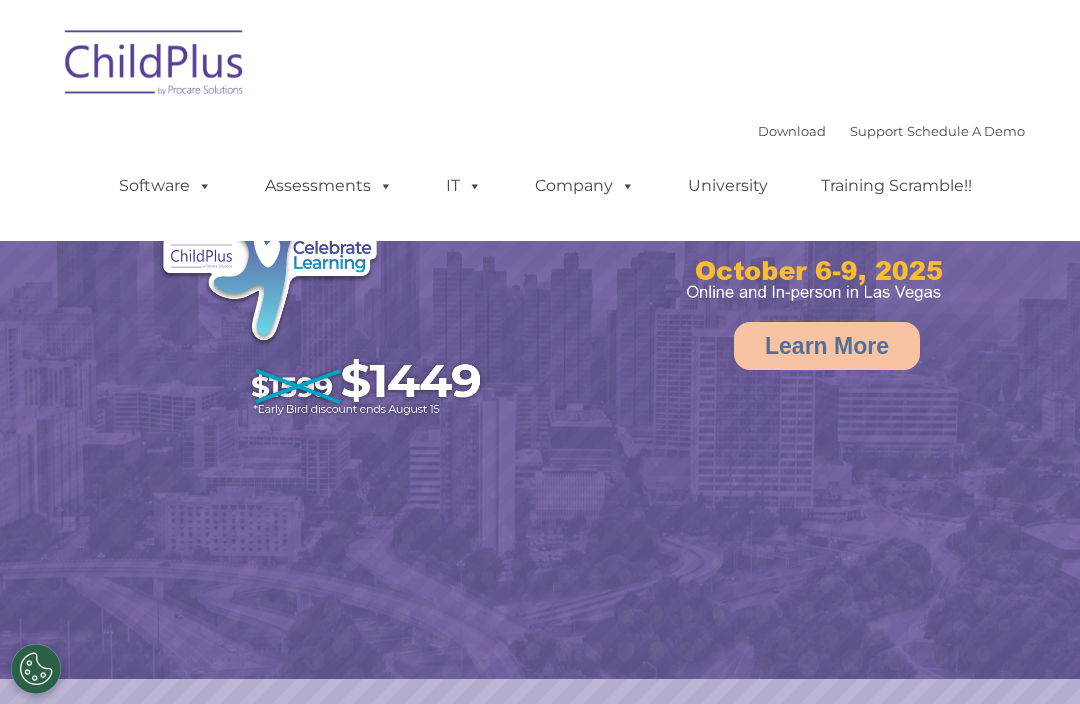 select on "MEDIUM" 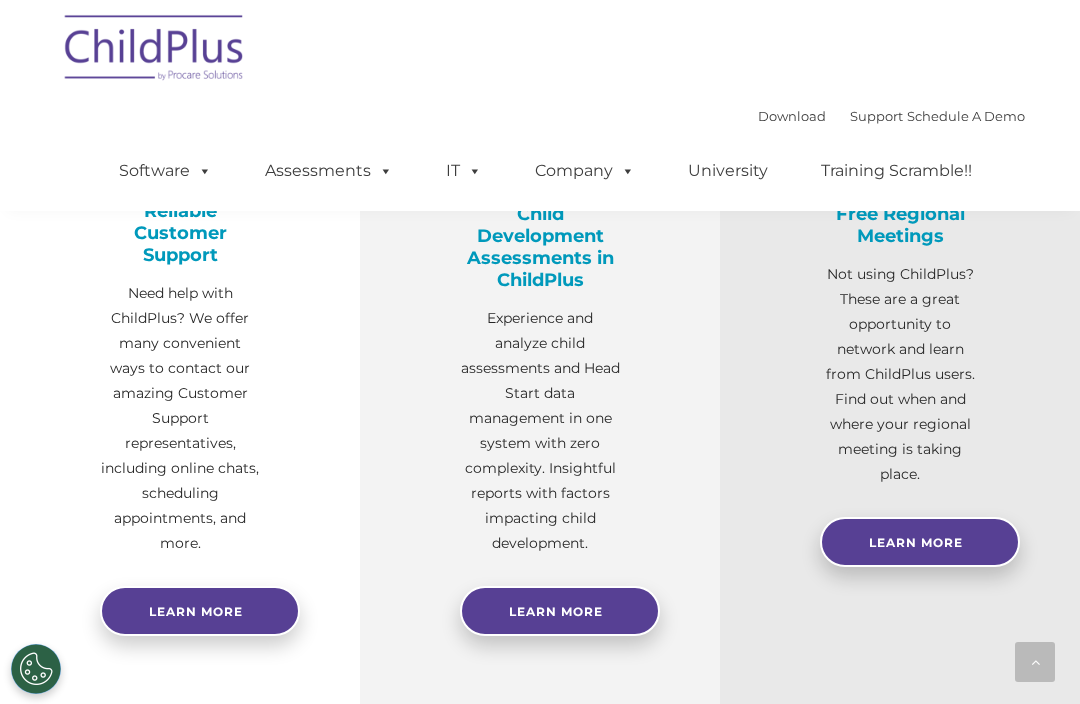 scroll, scrollTop: 812, scrollLeft: 0, axis: vertical 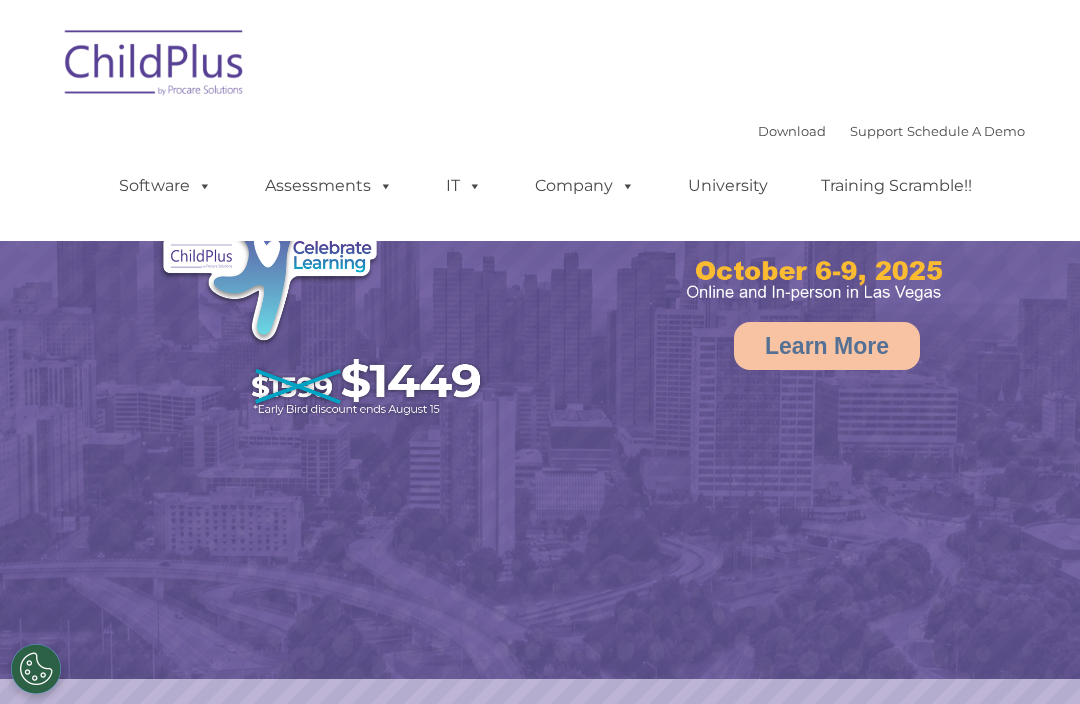 select on "MEDIUM" 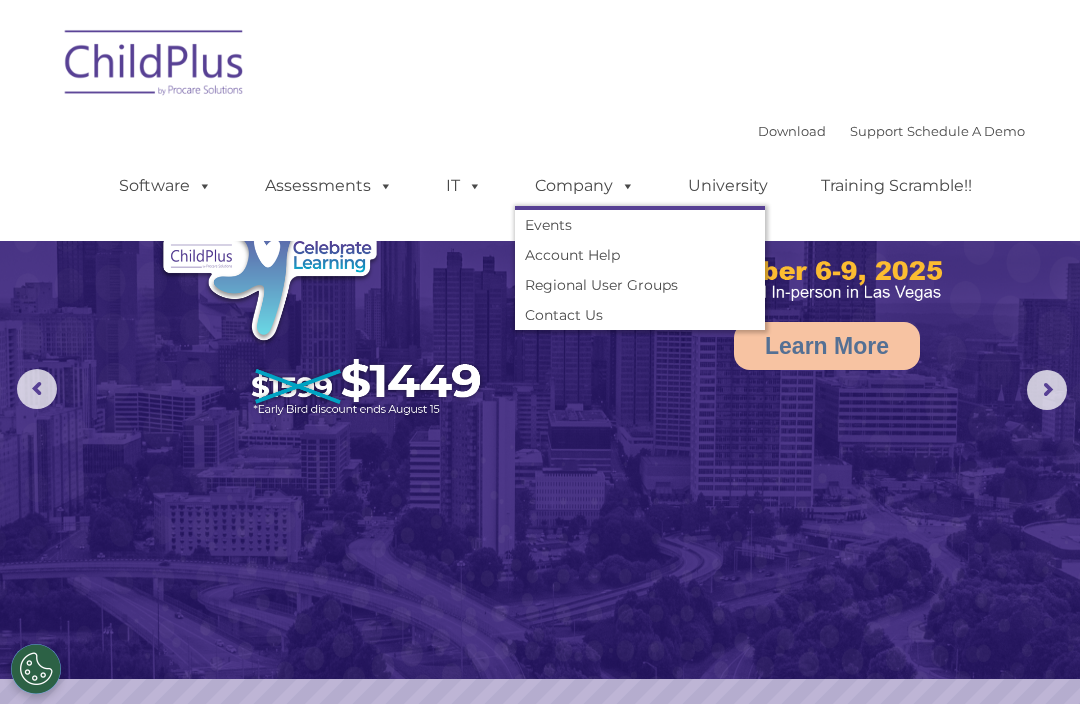 click on "Company" at bounding box center [585, 186] 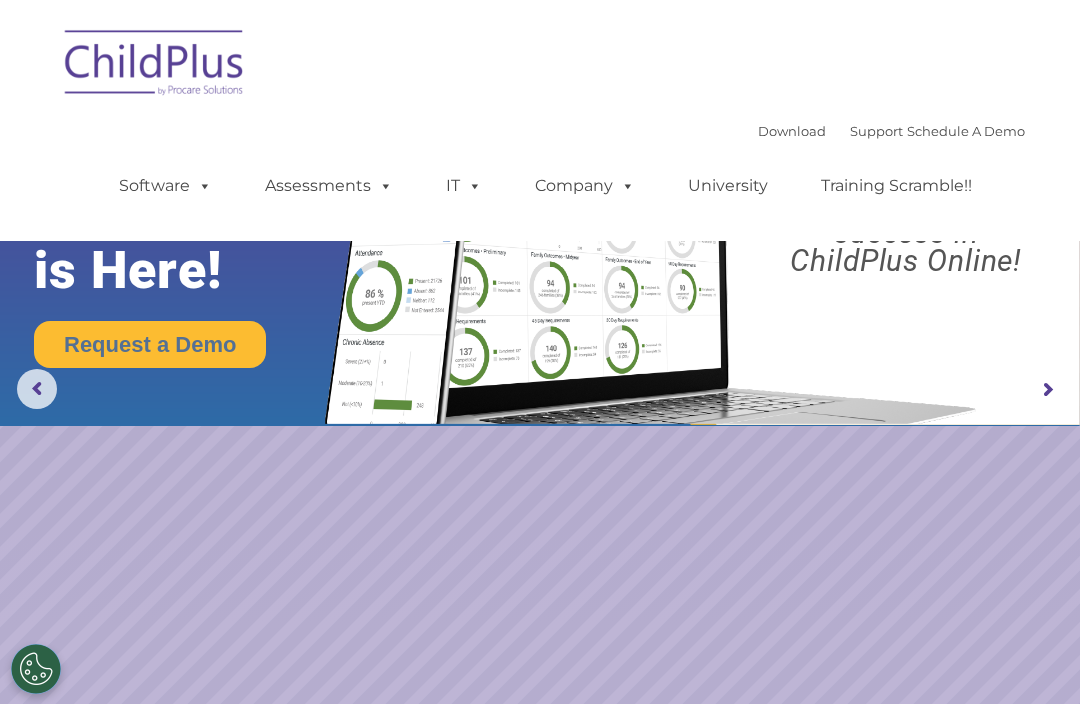 click on "Download          Support      |     Schedule A Demo

MENU MENU Software
ChildPlus:  The original and most widely-used Head Start data management system with over 35 years of experience providing software, service, and support.
Learn More
Features
Schedule A Demo
Getting Started
Assessments
DRDP ©  in ChildPlus:
Learn More
DRDP Reports
Book a Discovery Call
Attend a Group Demo
DRDP FAQ
IT" at bounding box center [540, 120] 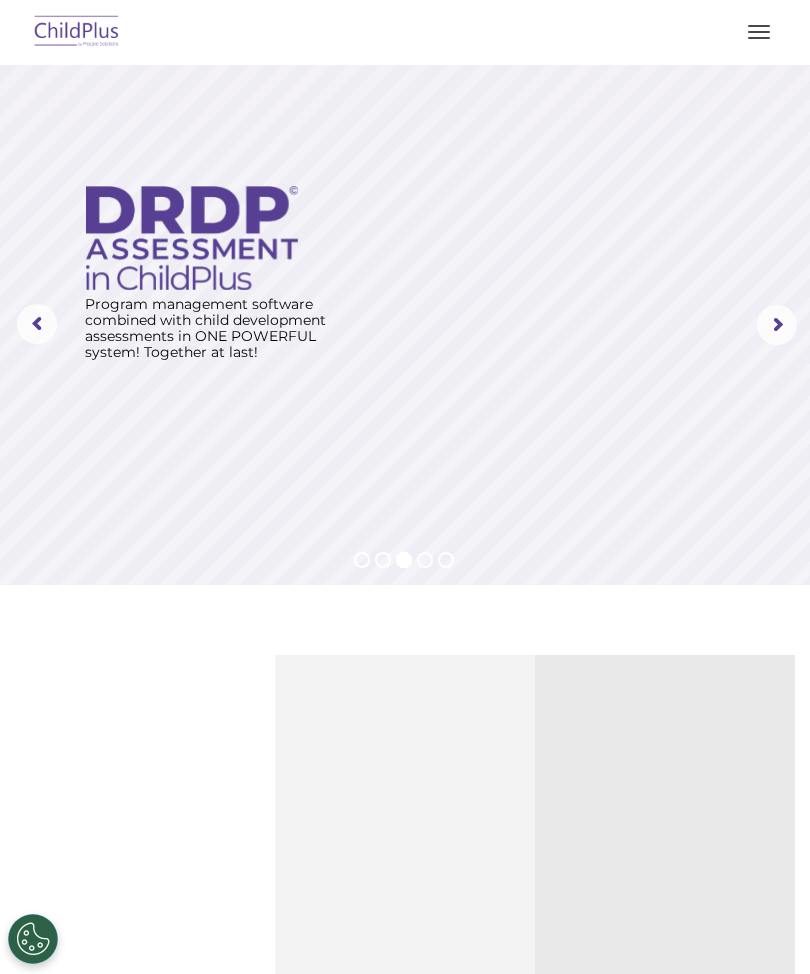 scroll, scrollTop: 0, scrollLeft: 0, axis: both 